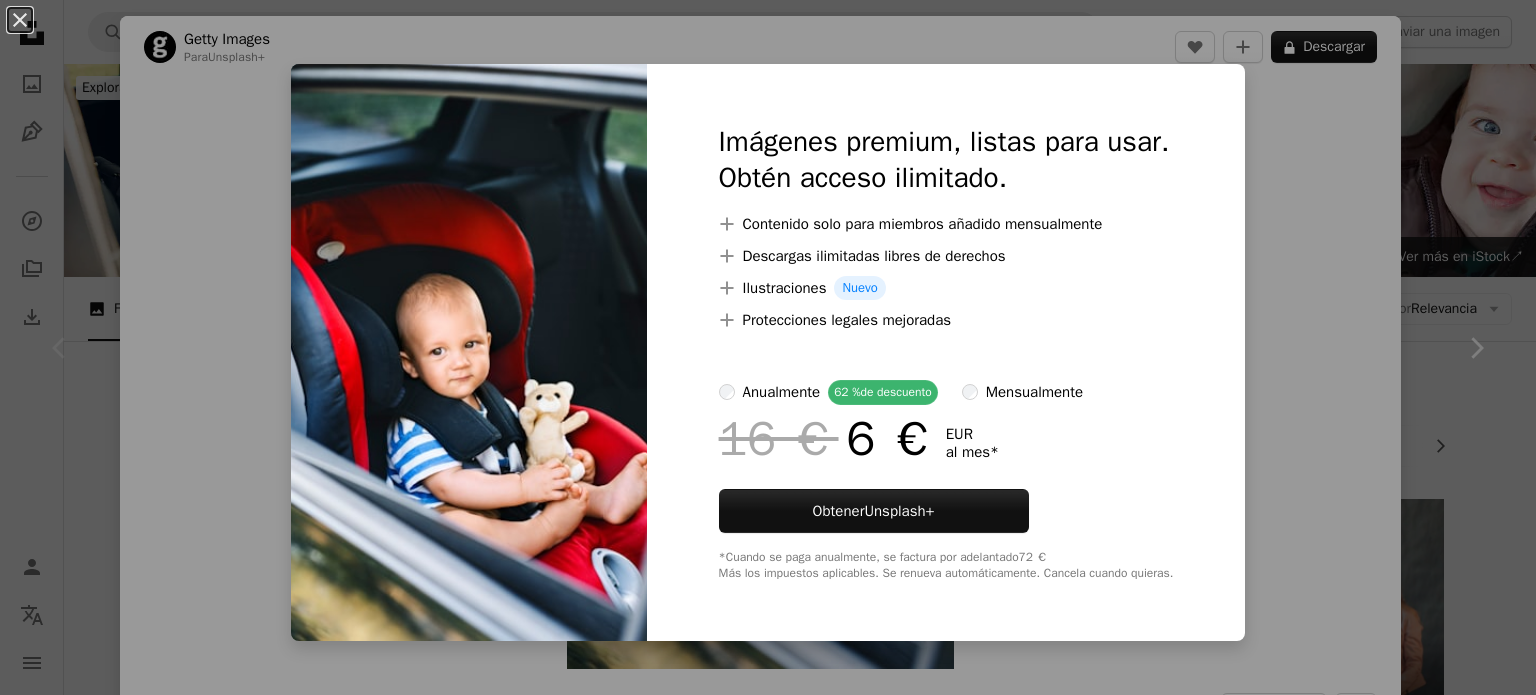 scroll, scrollTop: 1156, scrollLeft: 0, axis: vertical 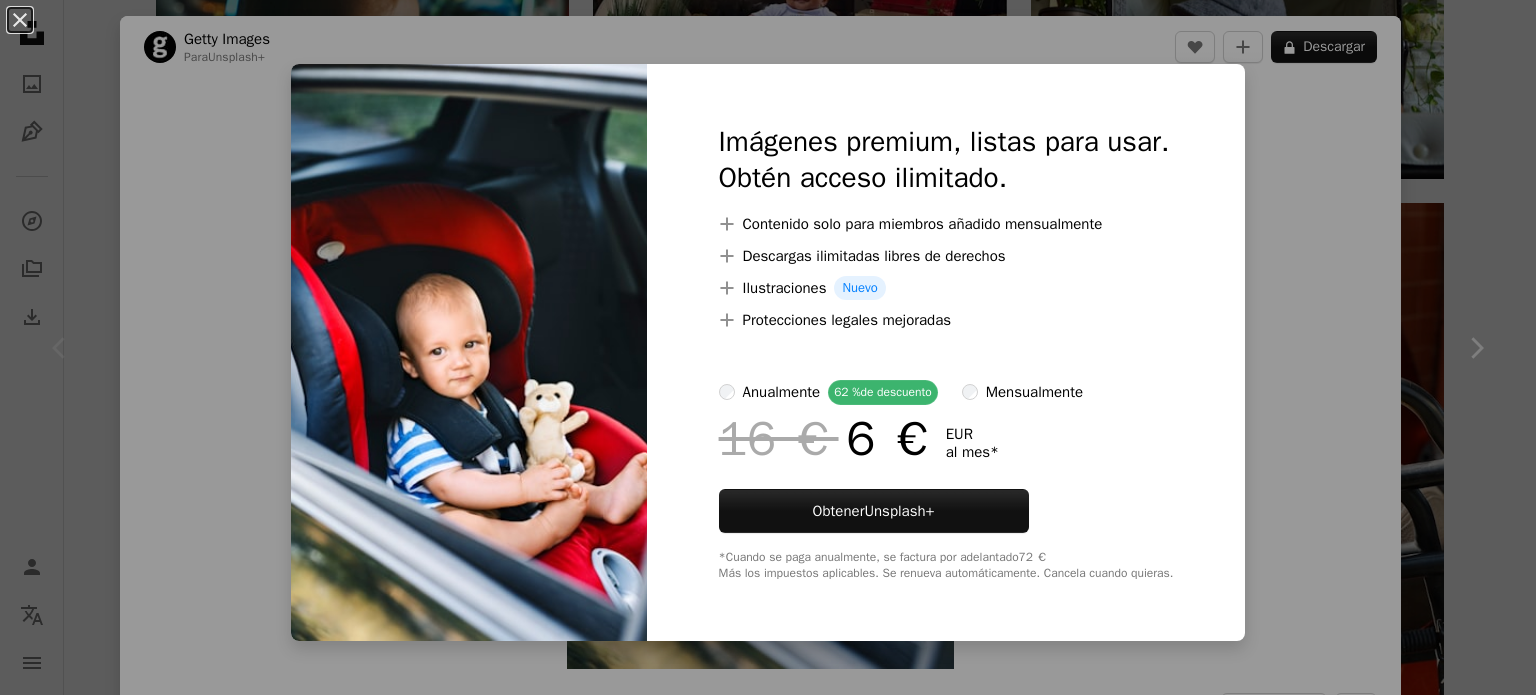 click on "An X shape Imágenes premium, listas para usar. Obtén acceso ilimitado. A plus sign Contenido solo para miembros añadido mensualmente A plus sign Descargas ilimitadas libres de derechos A plus sign Ilustraciones  Nuevo A plus sign Protecciones legales mejoradas anualmente 62 %  de descuento mensualmente 16 €   6 € EUR al mes * Obtener  Unsplash+ *Cuando se paga anualmente, se factura por adelantado  72 € Más los impuestos aplicables. Se renueva automáticamente. Cancela cuando quieras." at bounding box center [768, 347] 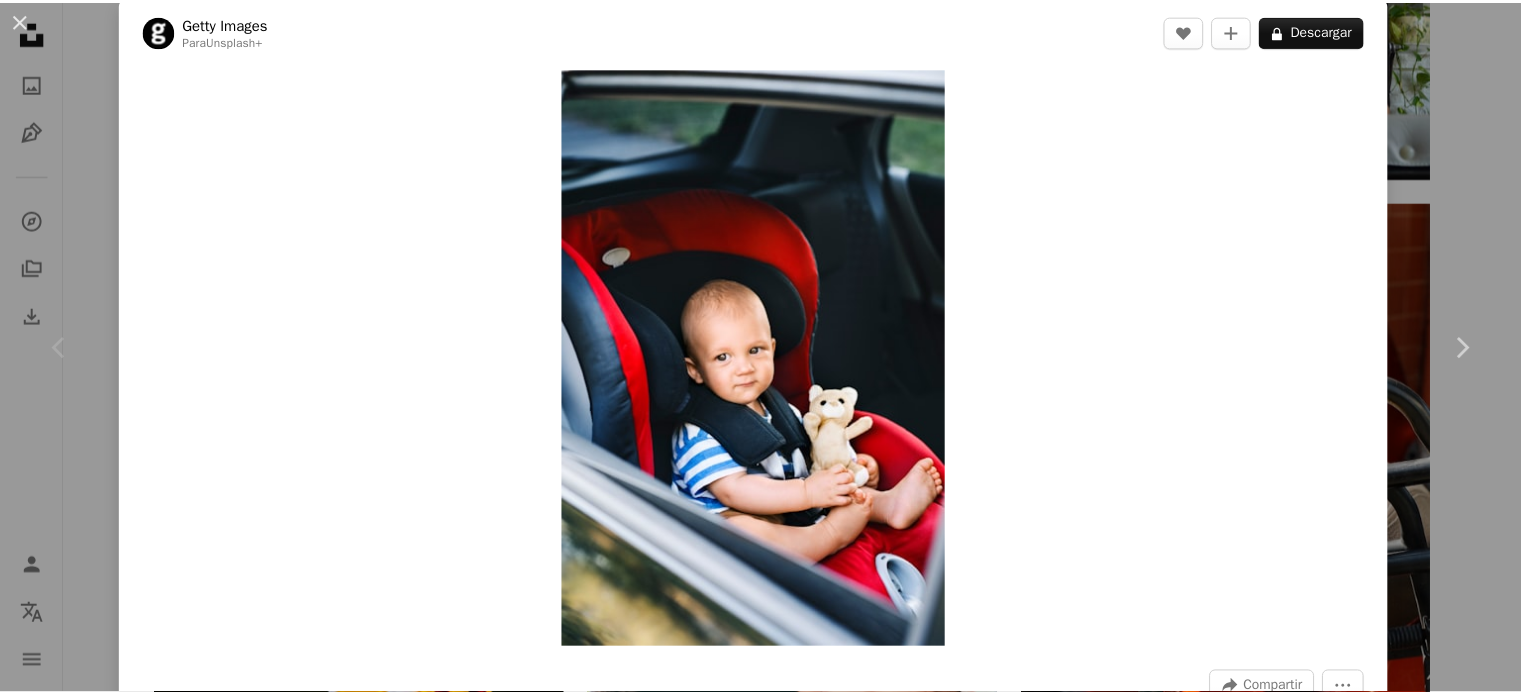 scroll, scrollTop: 0, scrollLeft: 0, axis: both 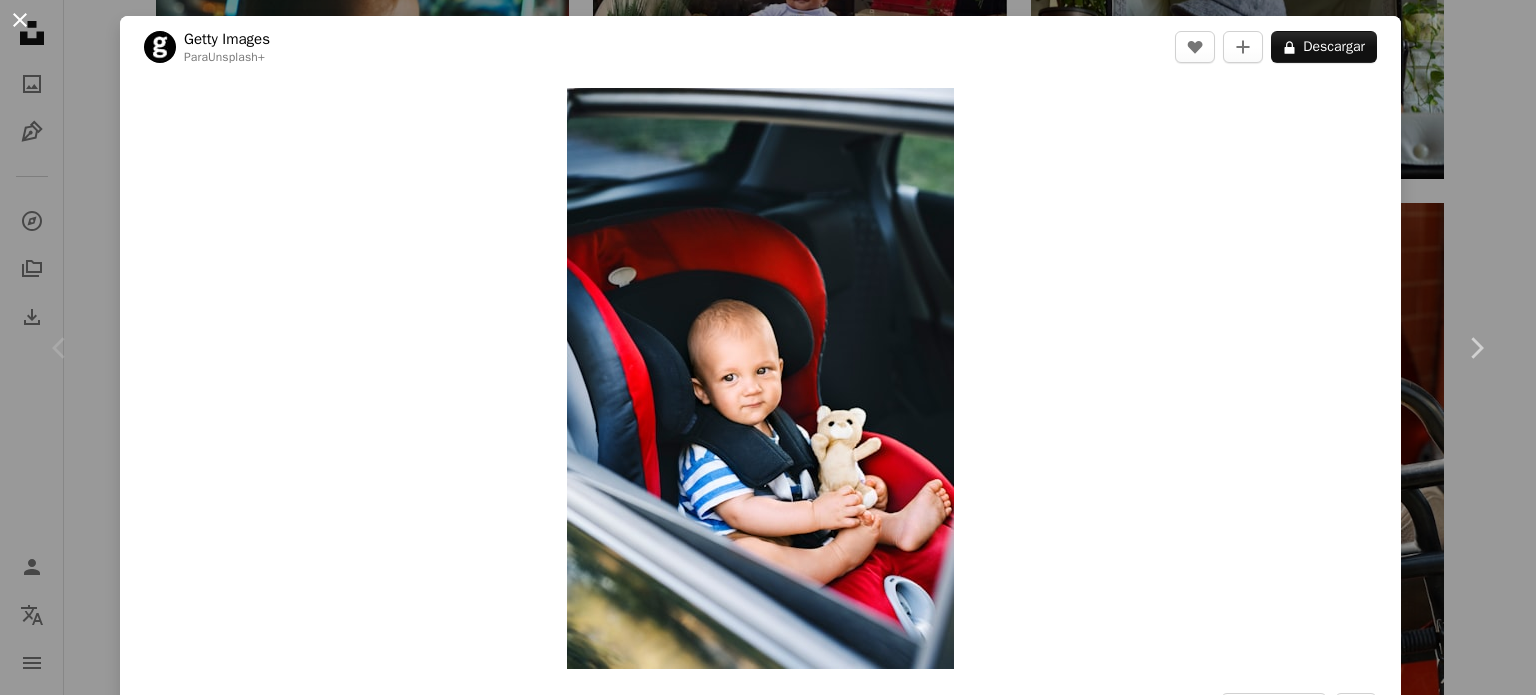 click on "An X shape" at bounding box center [20, 20] 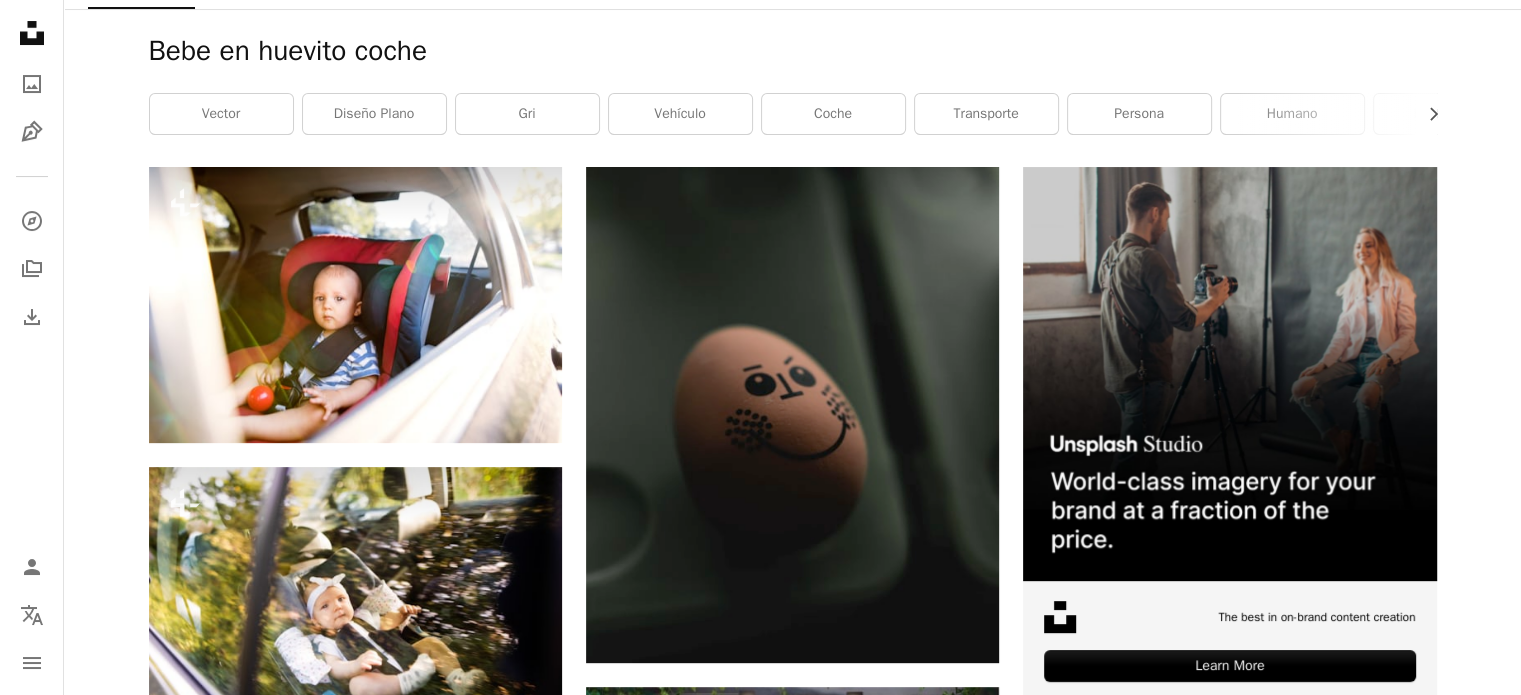 scroll, scrollTop: 0, scrollLeft: 0, axis: both 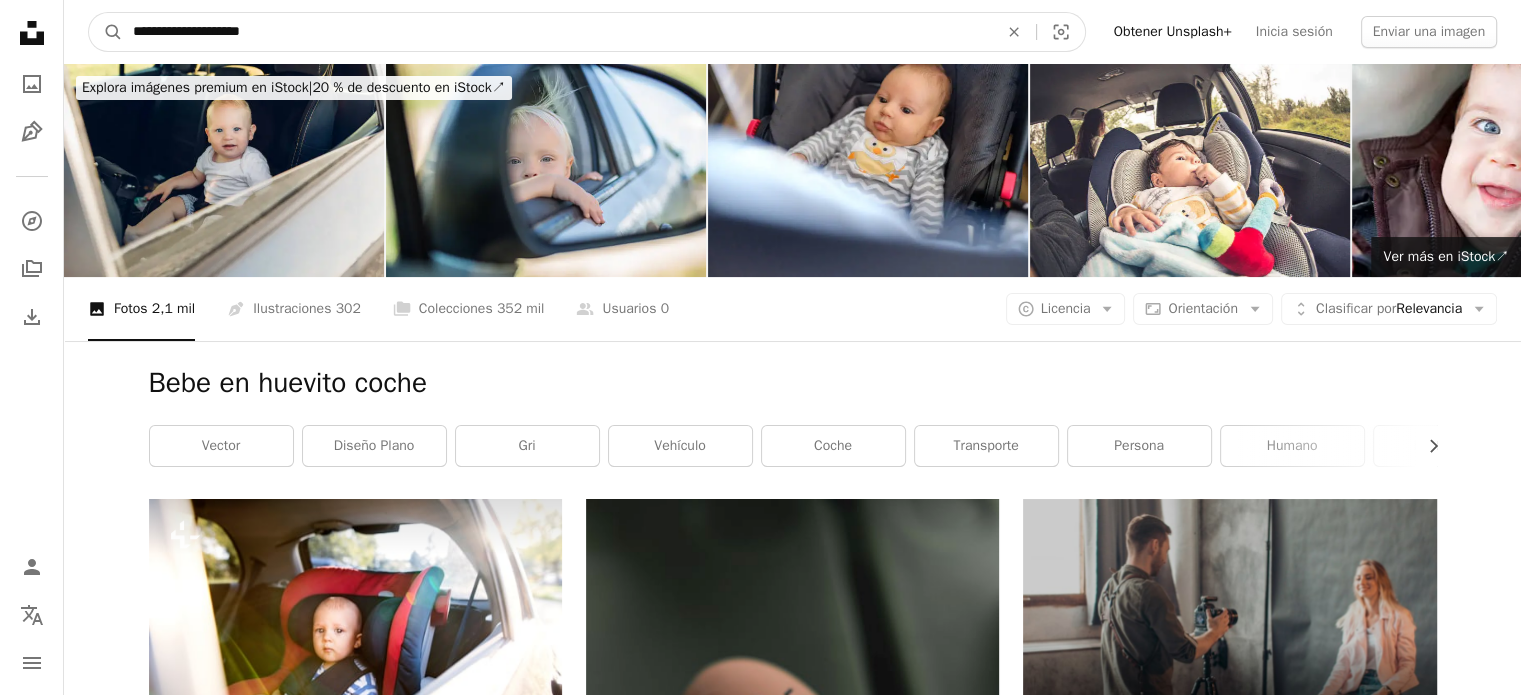drag, startPoint x: 336, startPoint y: 35, endPoint x: 108, endPoint y: 52, distance: 228.63289 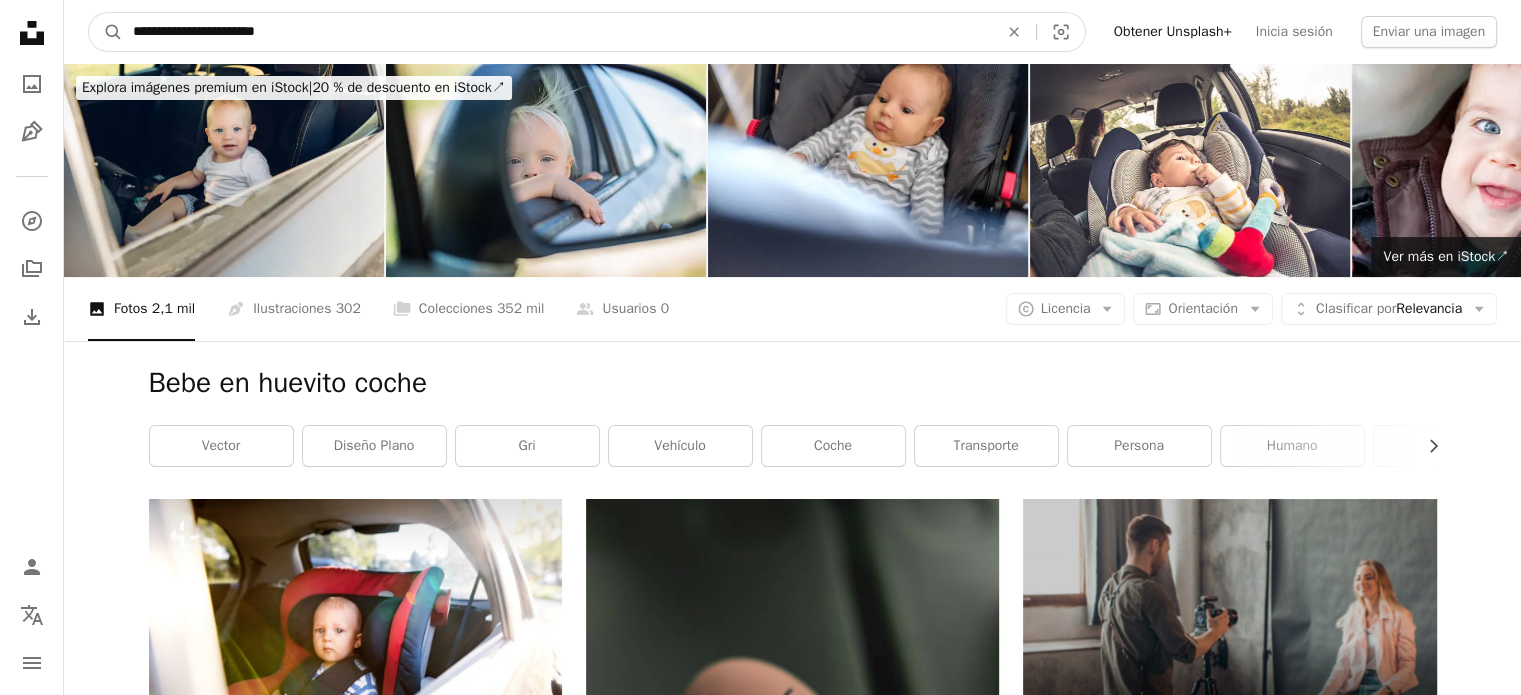 type on "**********" 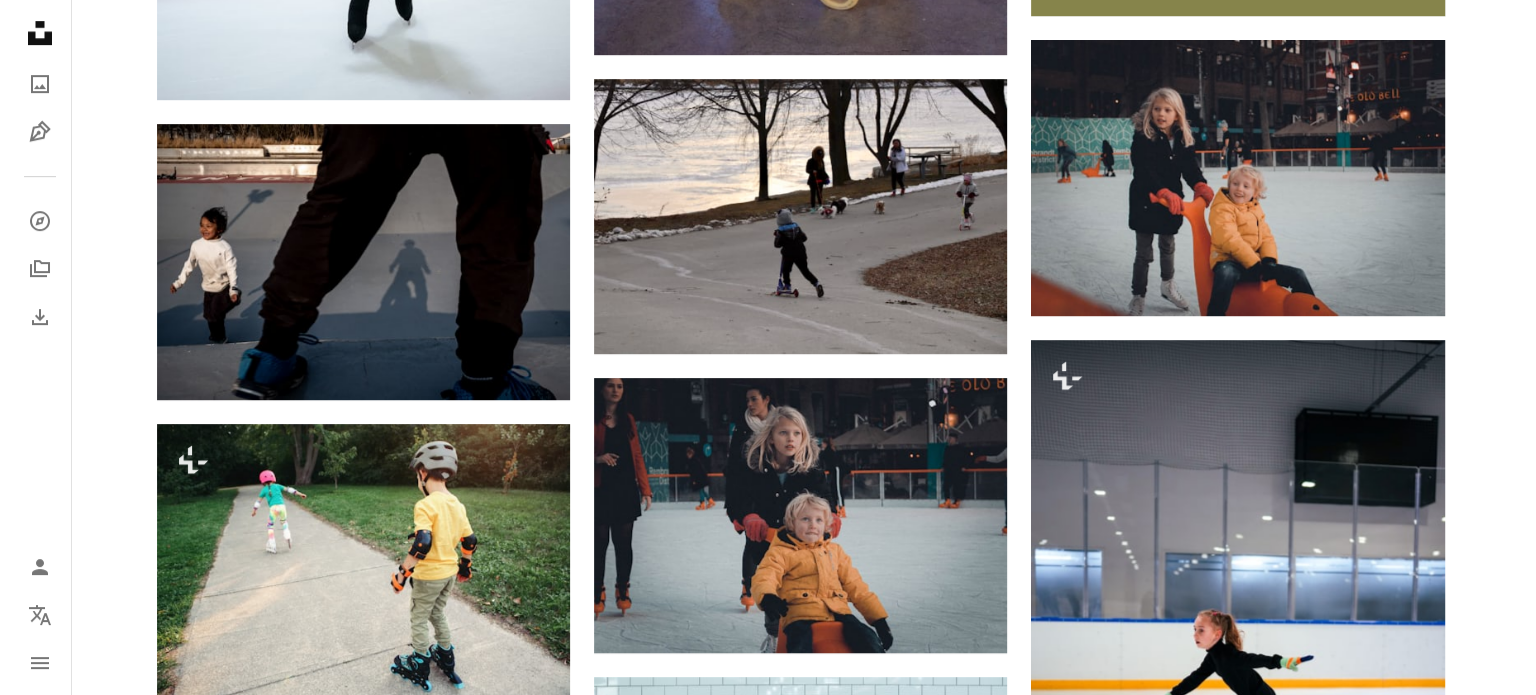 scroll, scrollTop: 960, scrollLeft: 0, axis: vertical 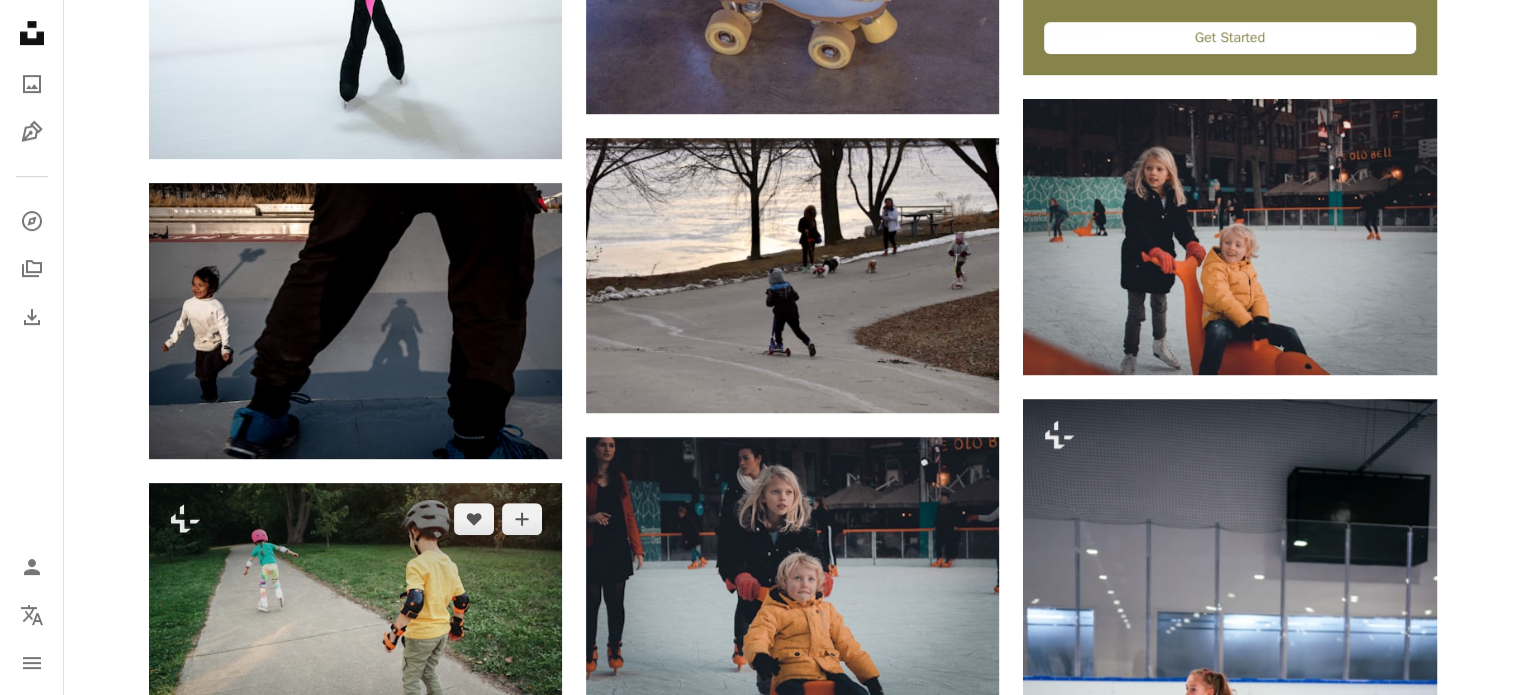 click at bounding box center (355, 620) 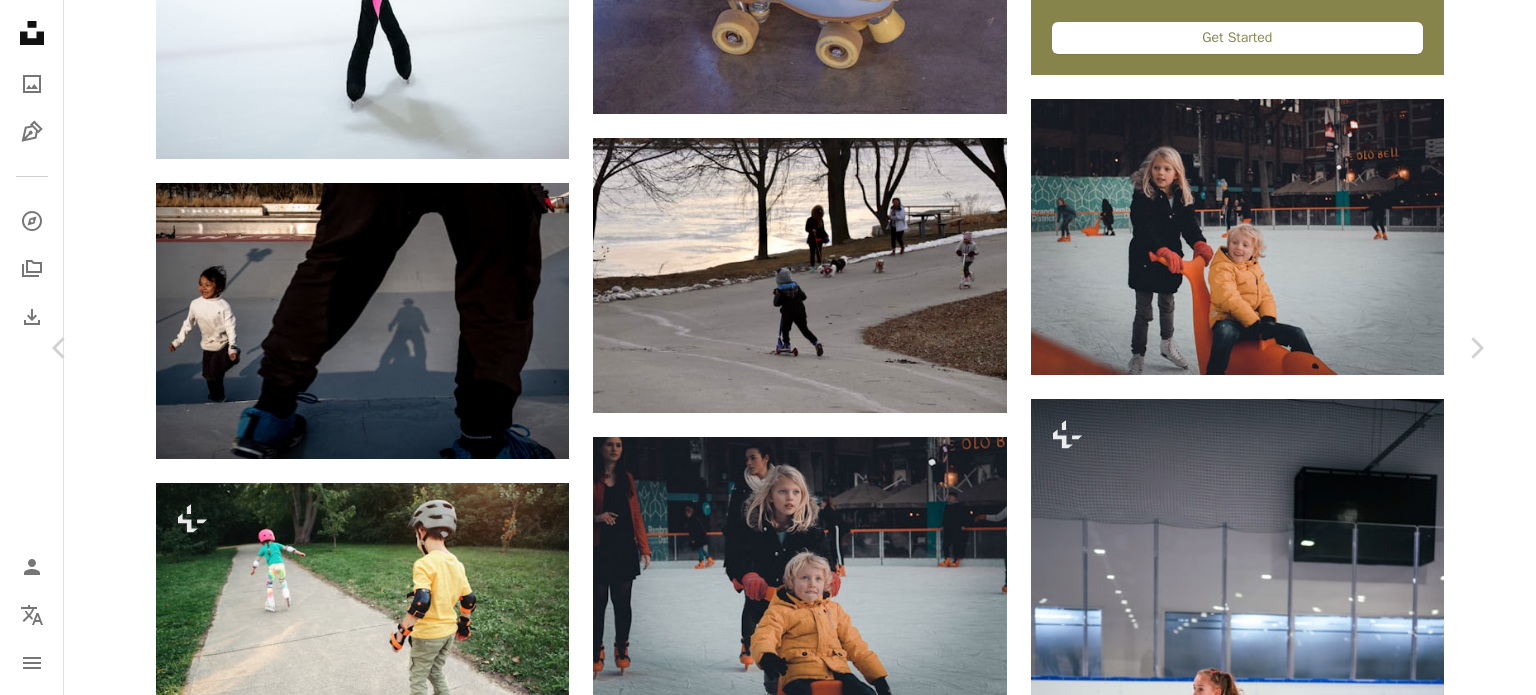 scroll, scrollTop: 2420, scrollLeft: 0, axis: vertical 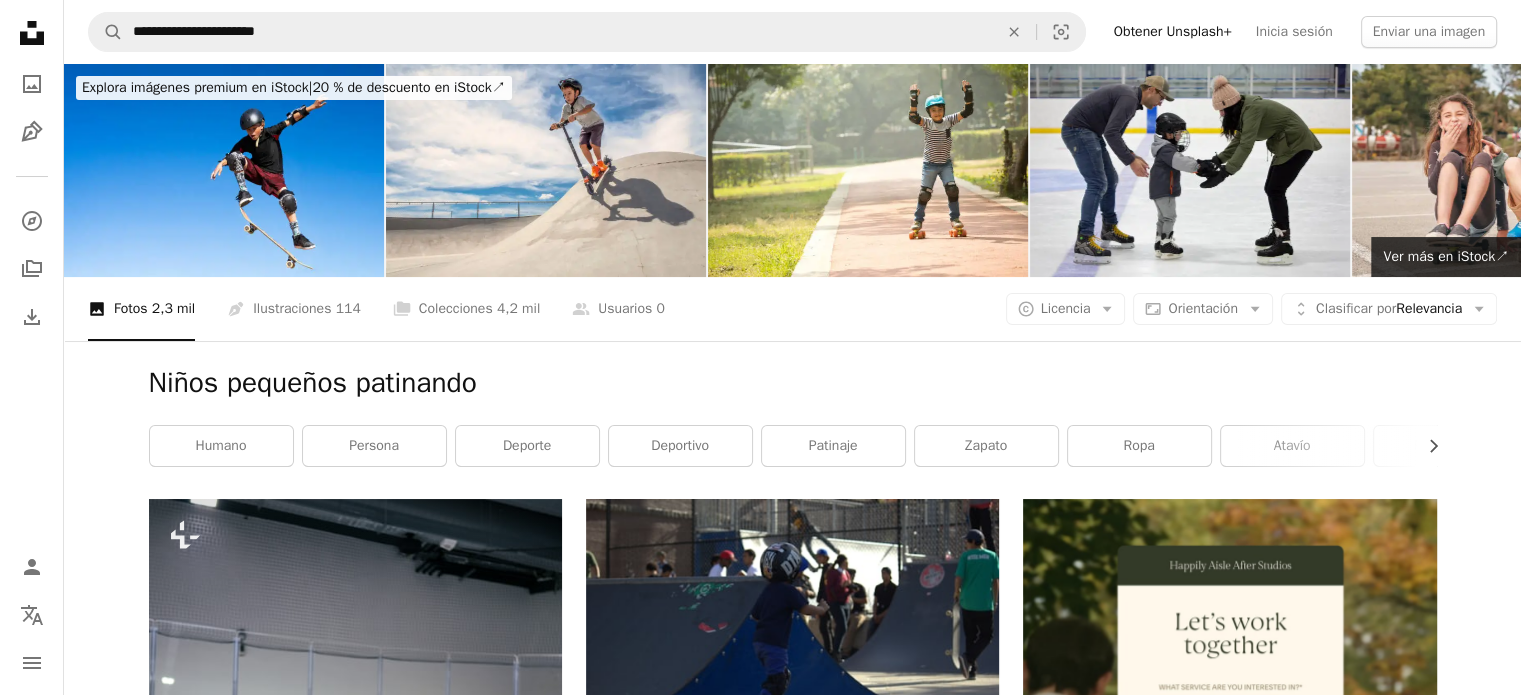 drag, startPoint x: 516, startPoint y: 182, endPoint x: 124, endPoint y: 169, distance: 392.2155 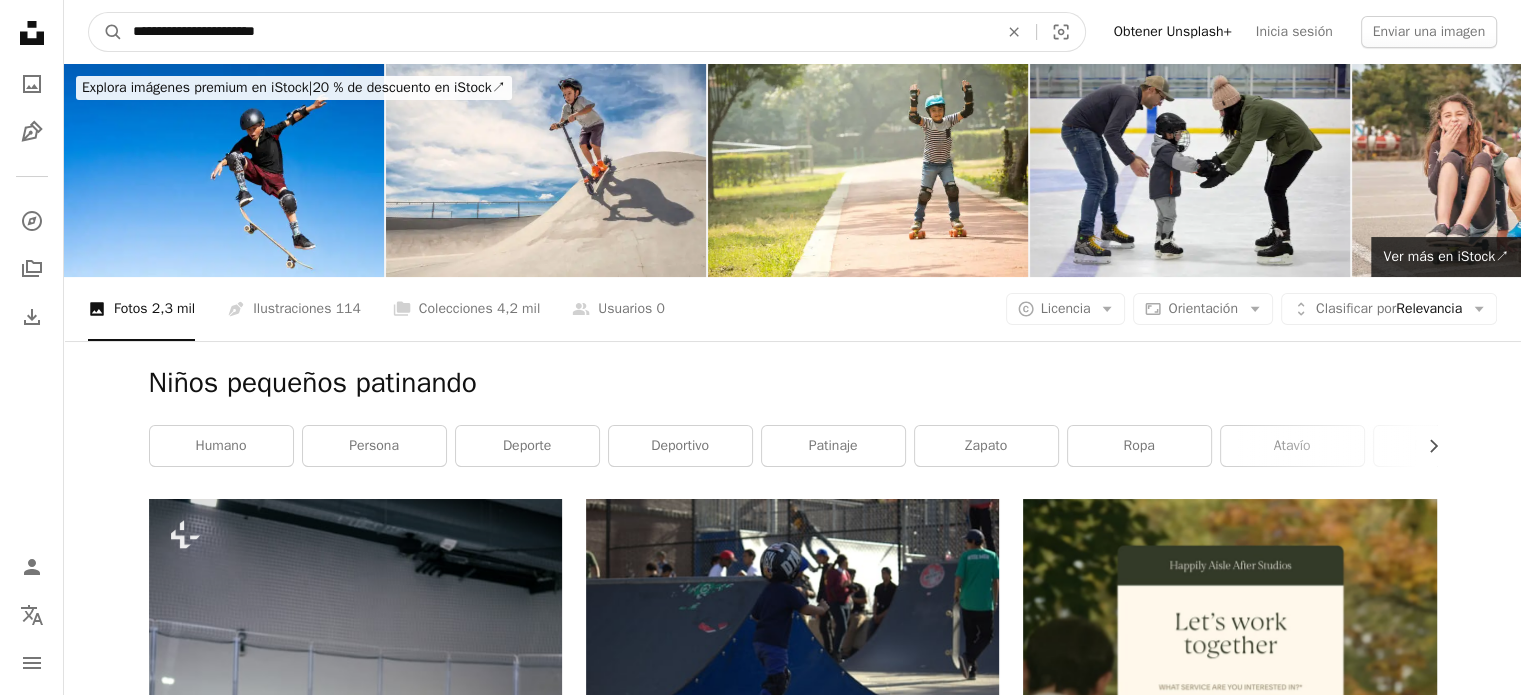 drag, startPoint x: 336, startPoint y: 35, endPoint x: 25, endPoint y: 19, distance: 311.41132 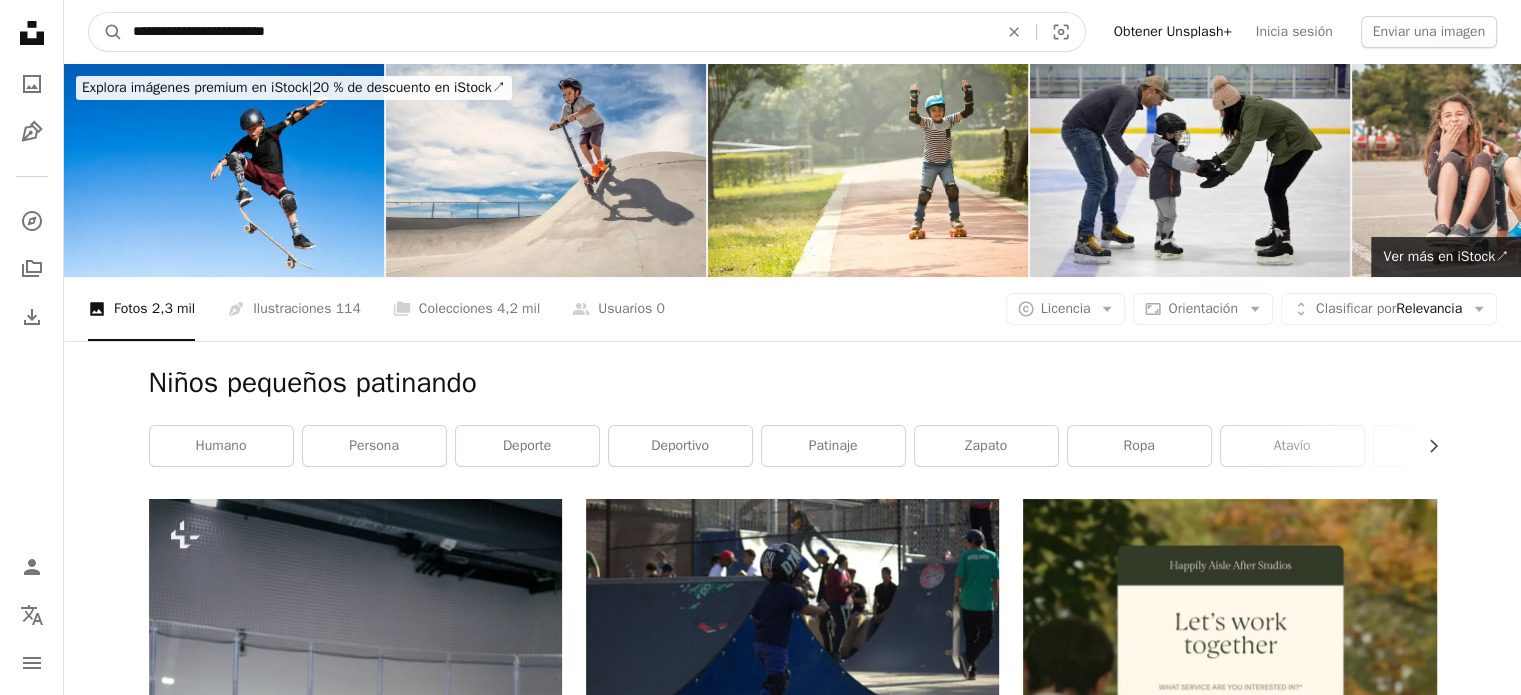 type on "**********" 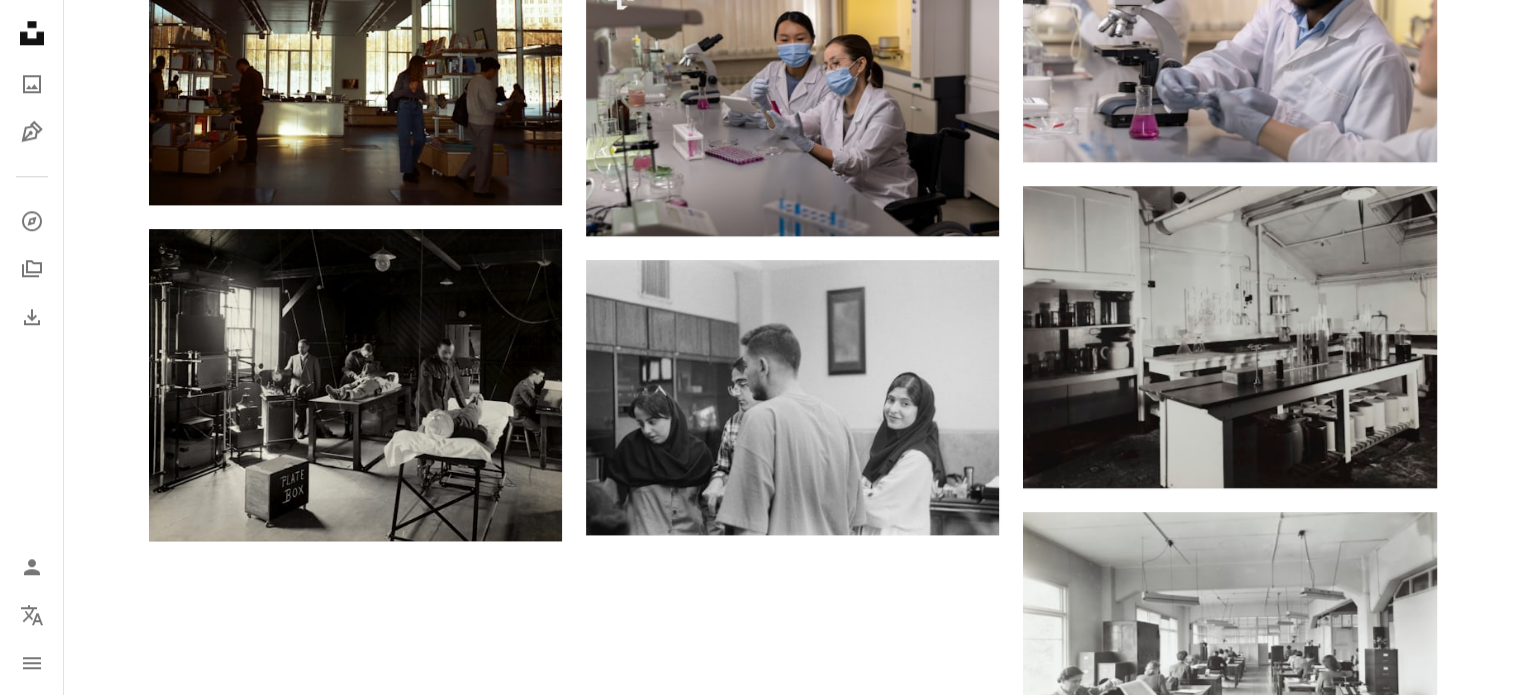 scroll, scrollTop: 2164, scrollLeft: 0, axis: vertical 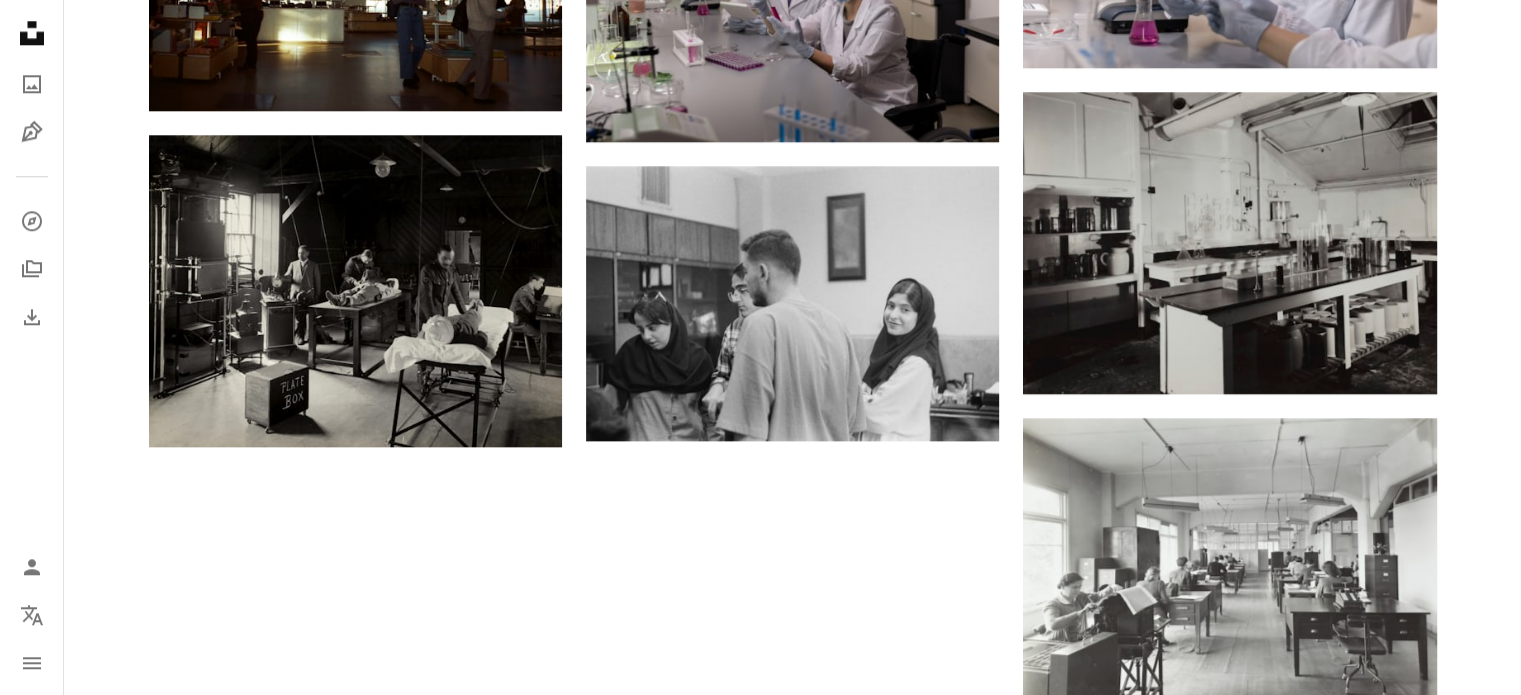 click on "Cargar más" at bounding box center [793, 1101] 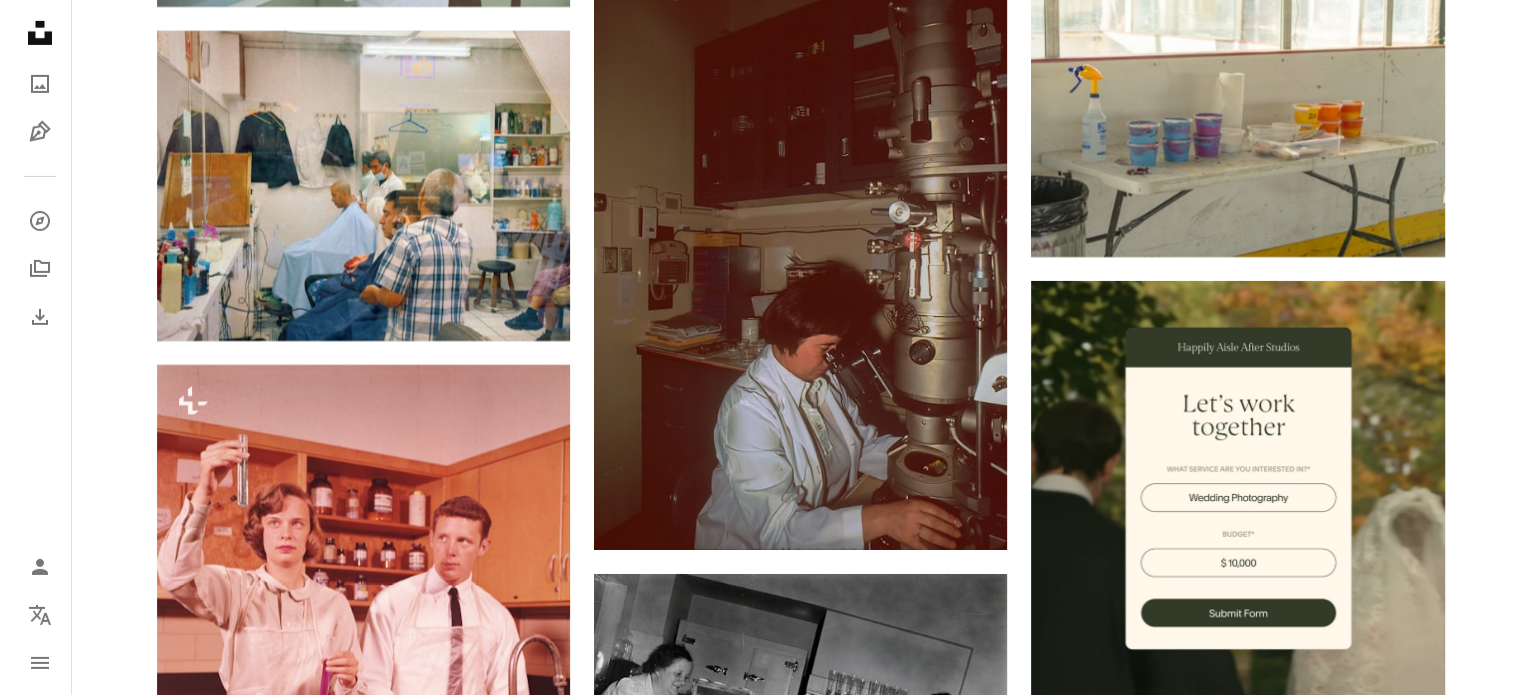 scroll, scrollTop: 7020, scrollLeft: 0, axis: vertical 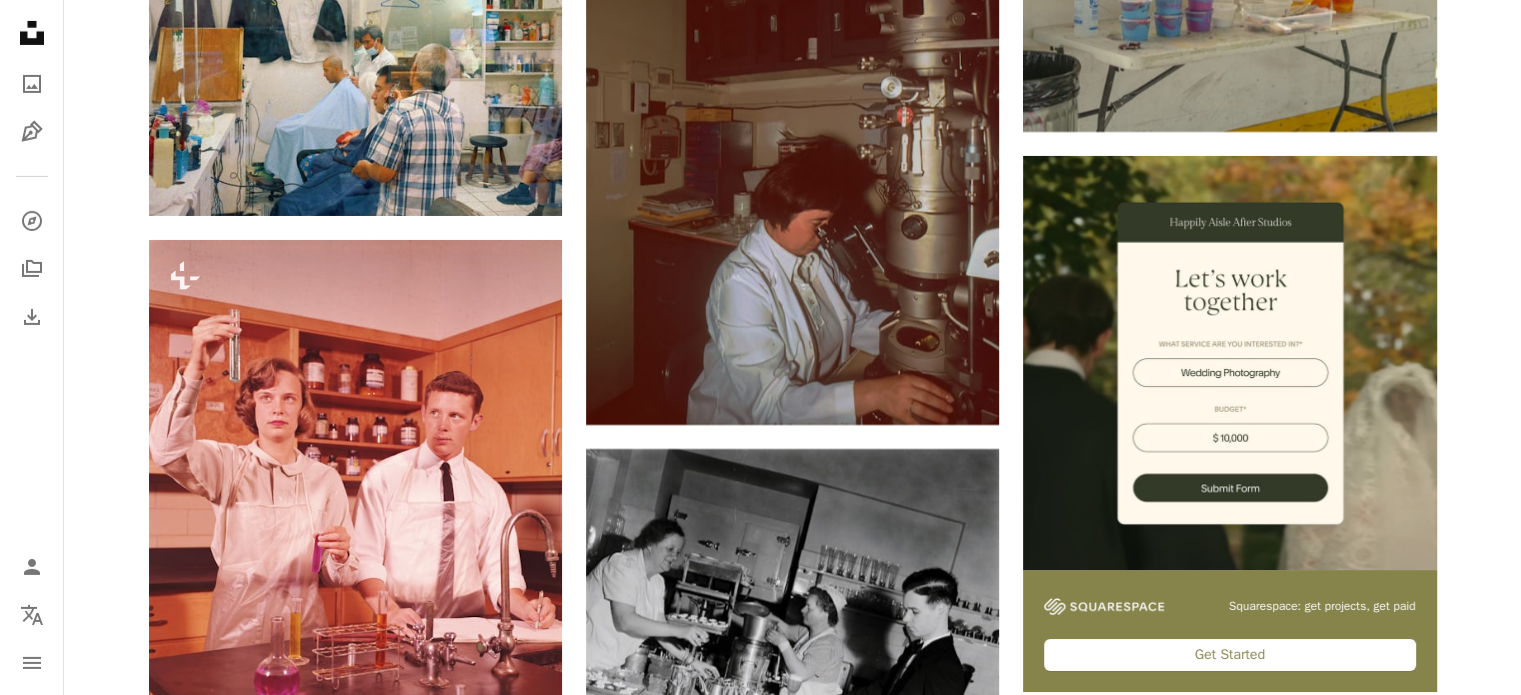 click at bounding box center [355, 1230] 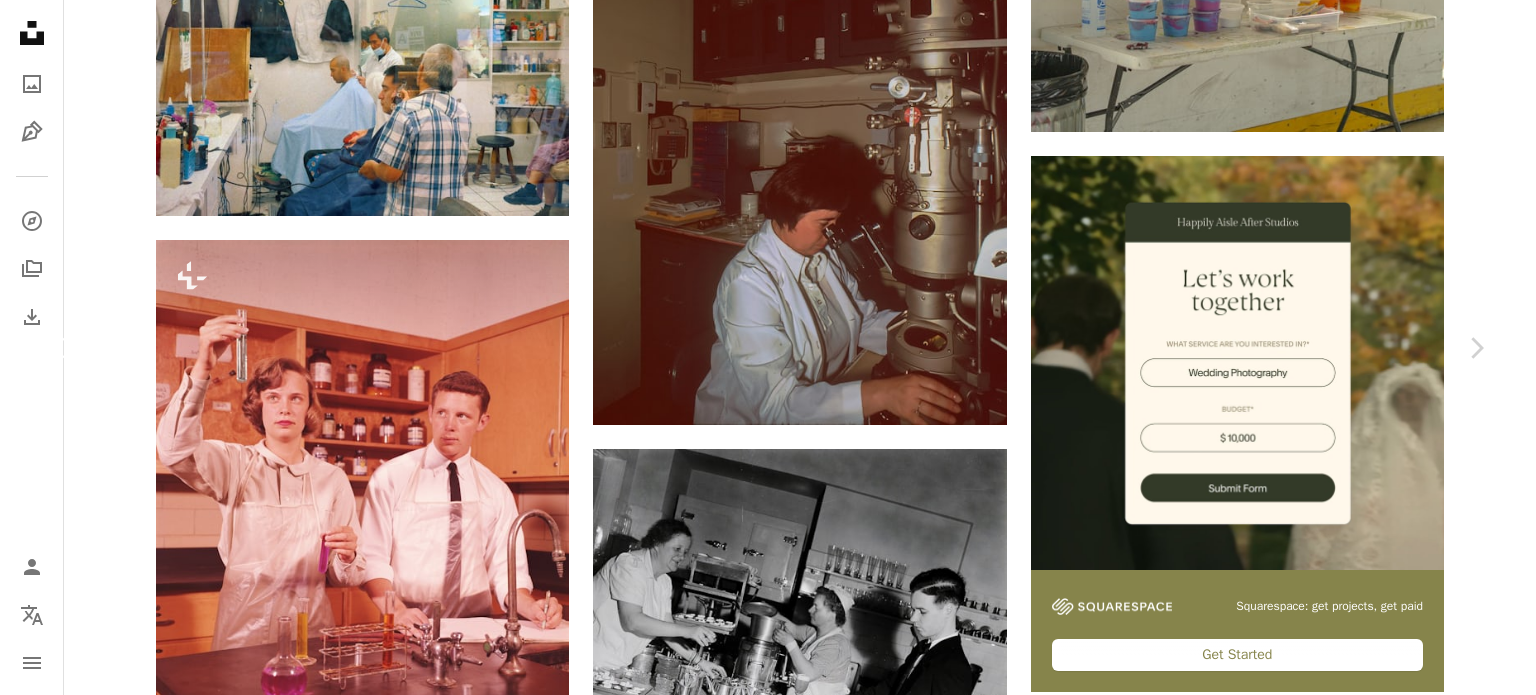 scroll, scrollTop: 3311, scrollLeft: 0, axis: vertical 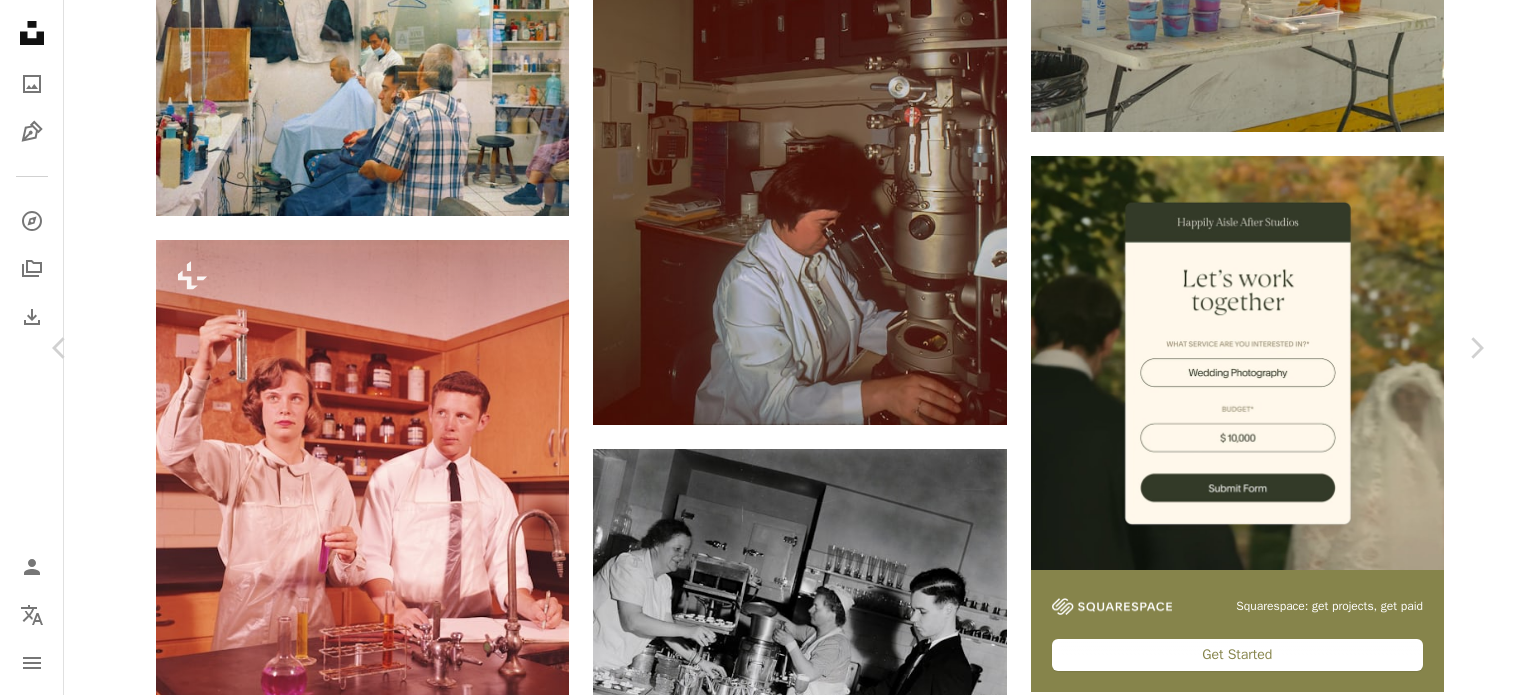 click at bounding box center [341, 6478] 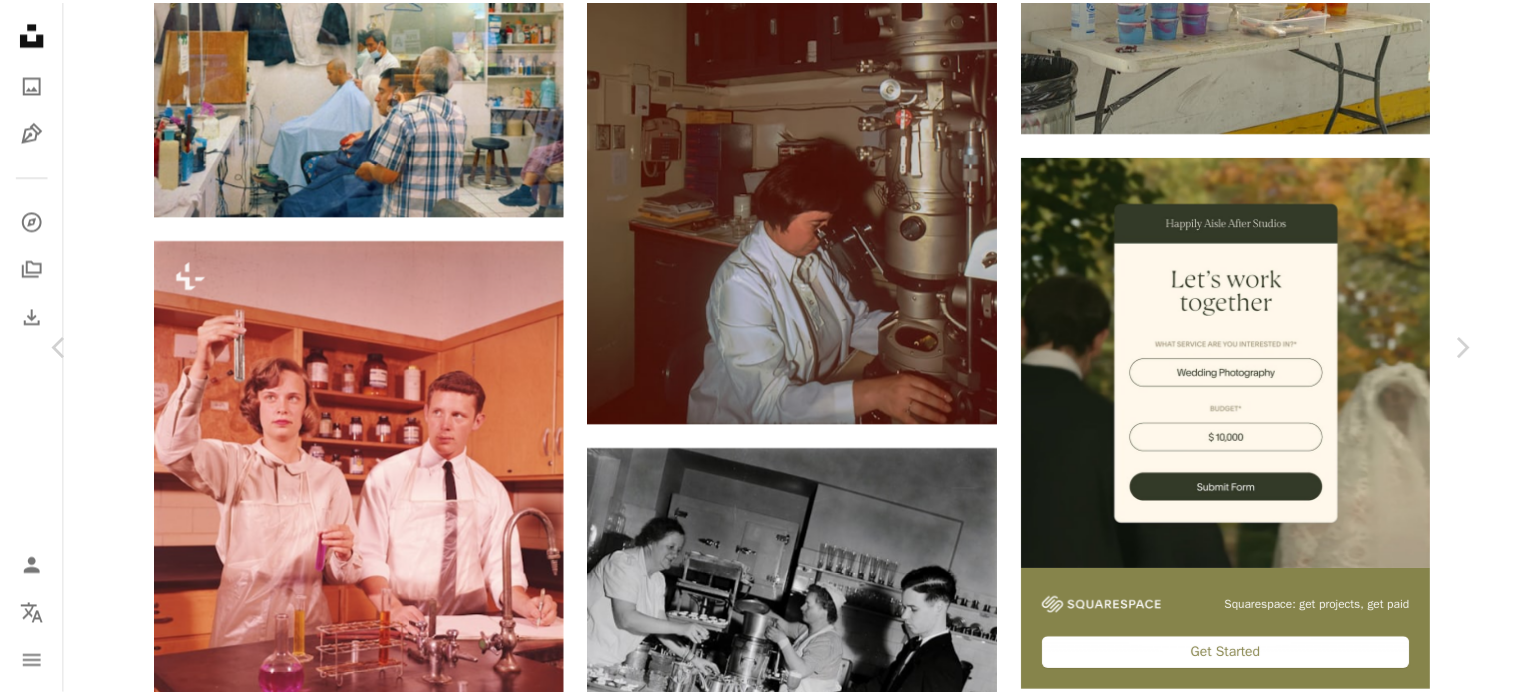 scroll, scrollTop: 55, scrollLeft: 0, axis: vertical 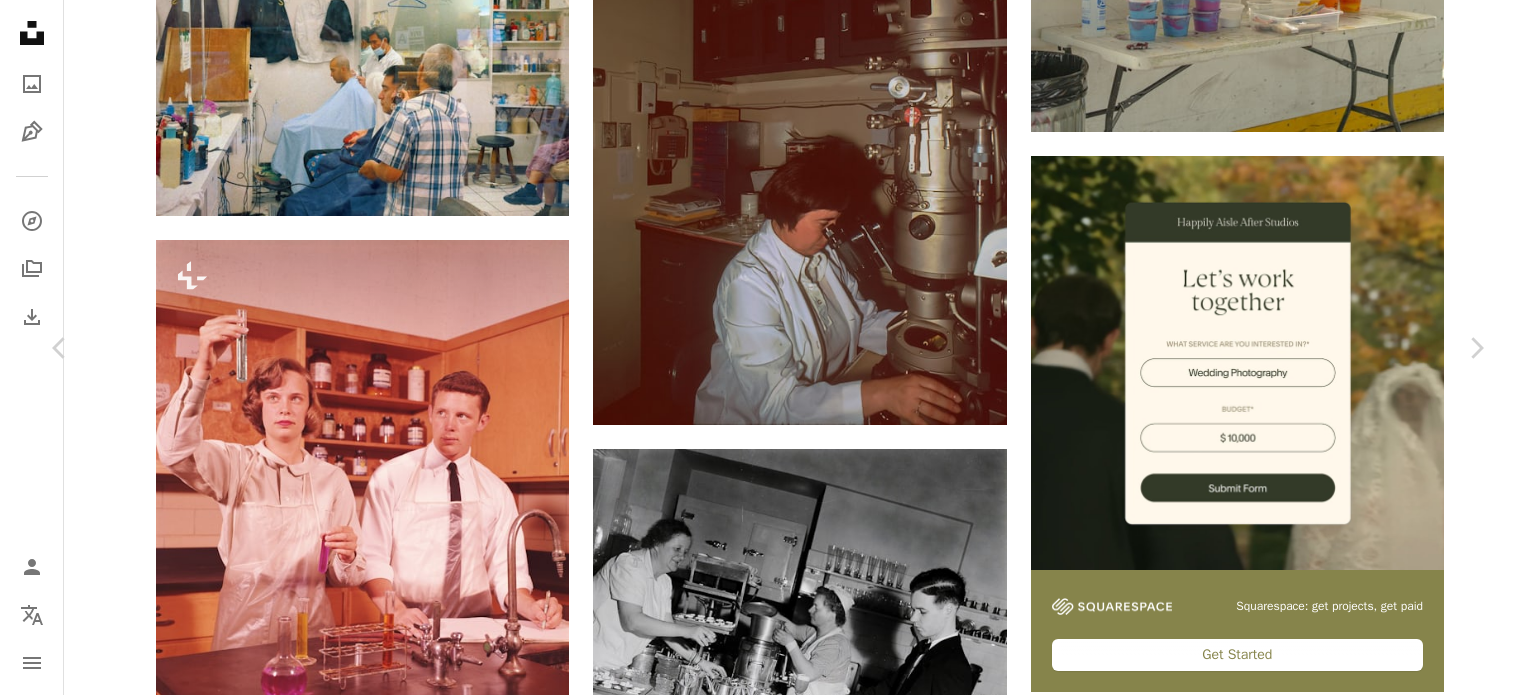 click on "An X shape" at bounding box center (20, 20) 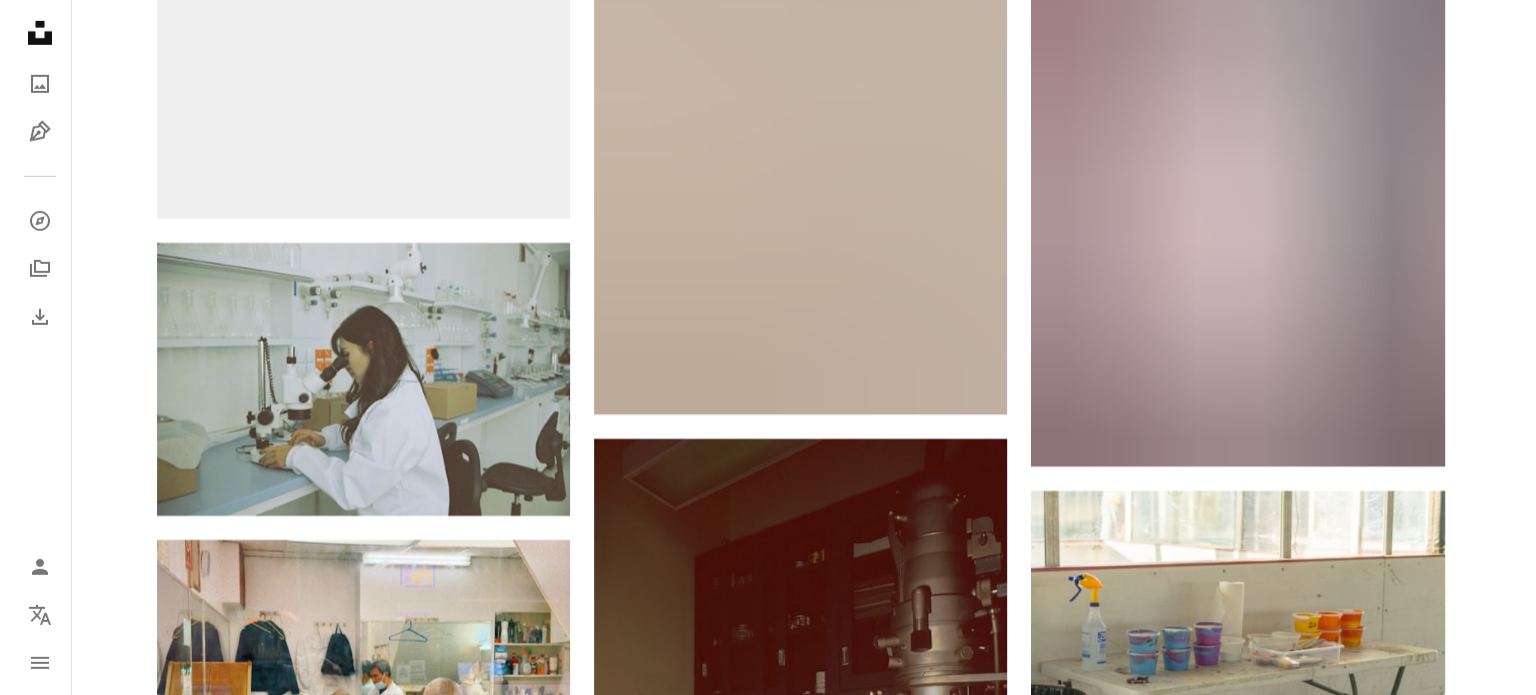 scroll, scrollTop: 6395, scrollLeft: 0, axis: vertical 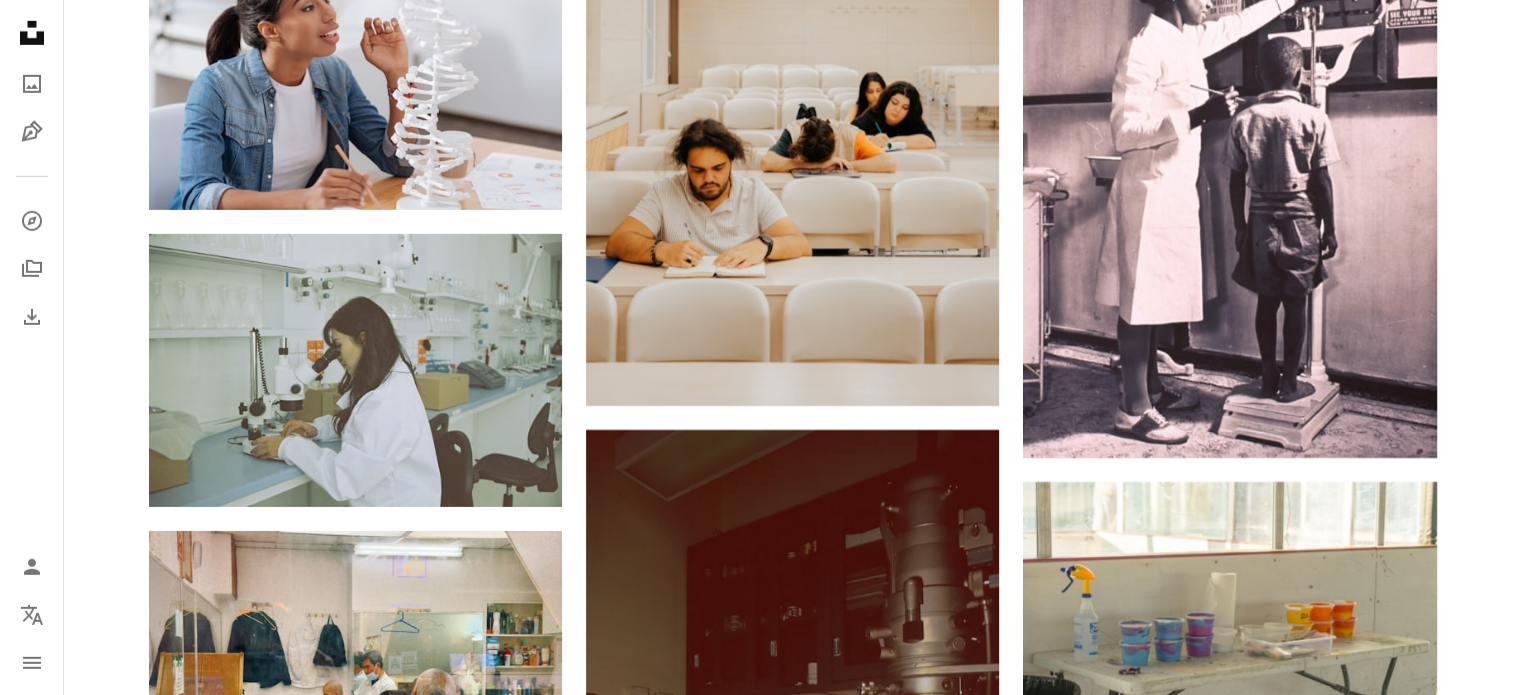 click at bounding box center (355, 1129) 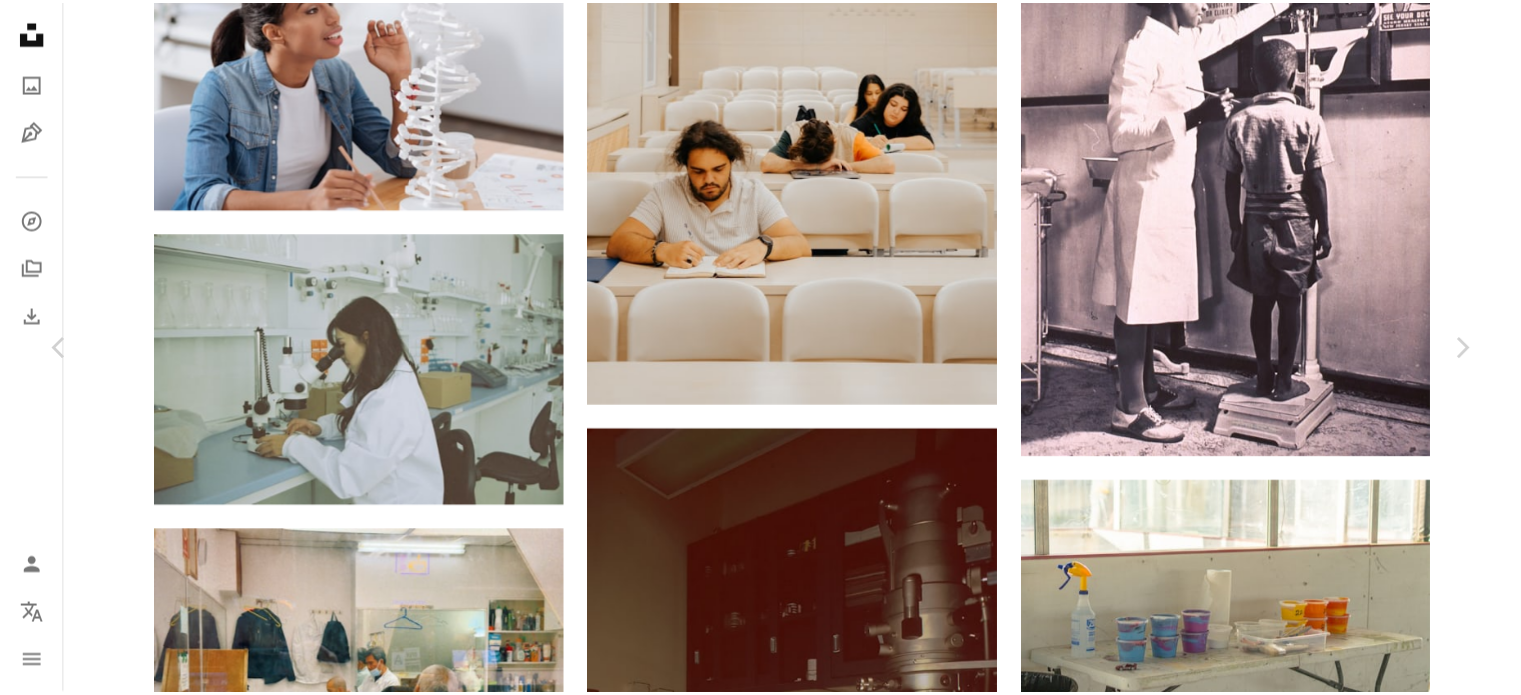 scroll, scrollTop: 66, scrollLeft: 0, axis: vertical 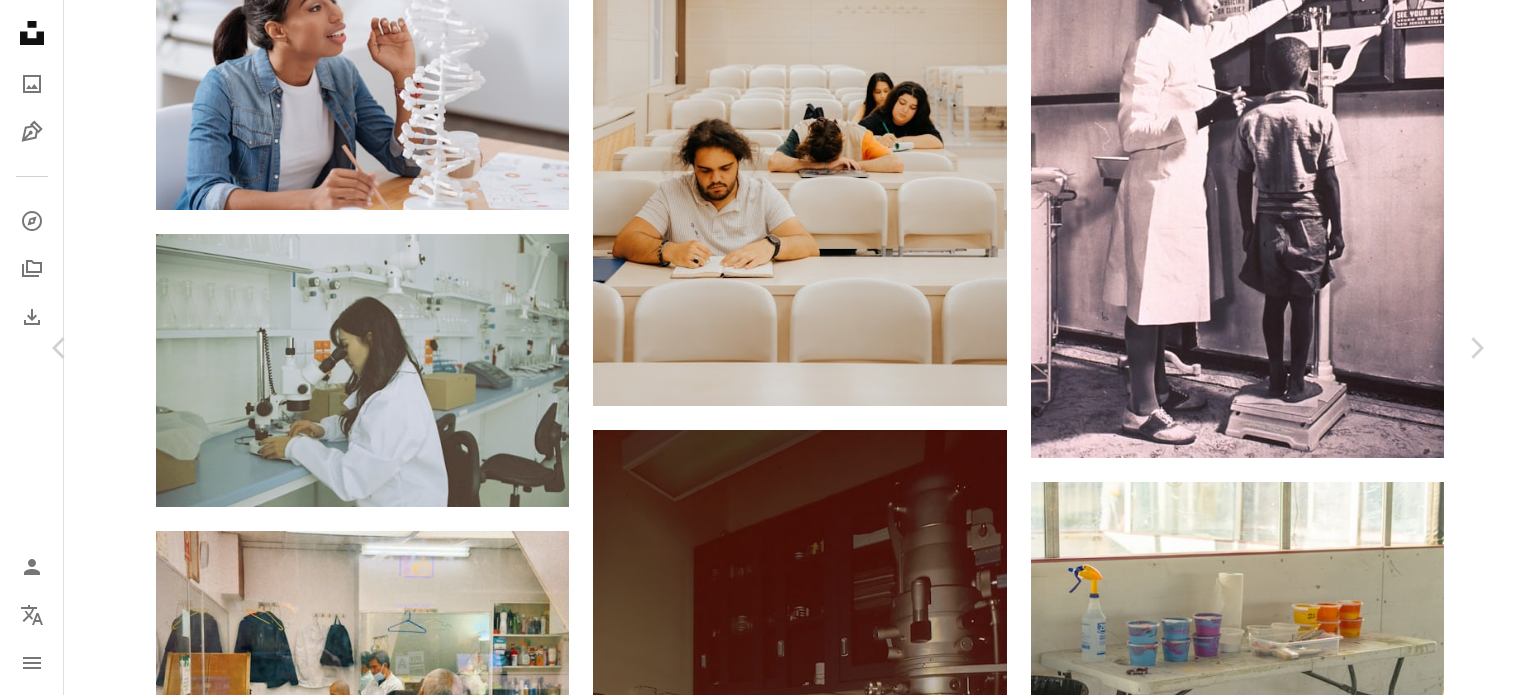 click on "An X shape" at bounding box center [20, 20] 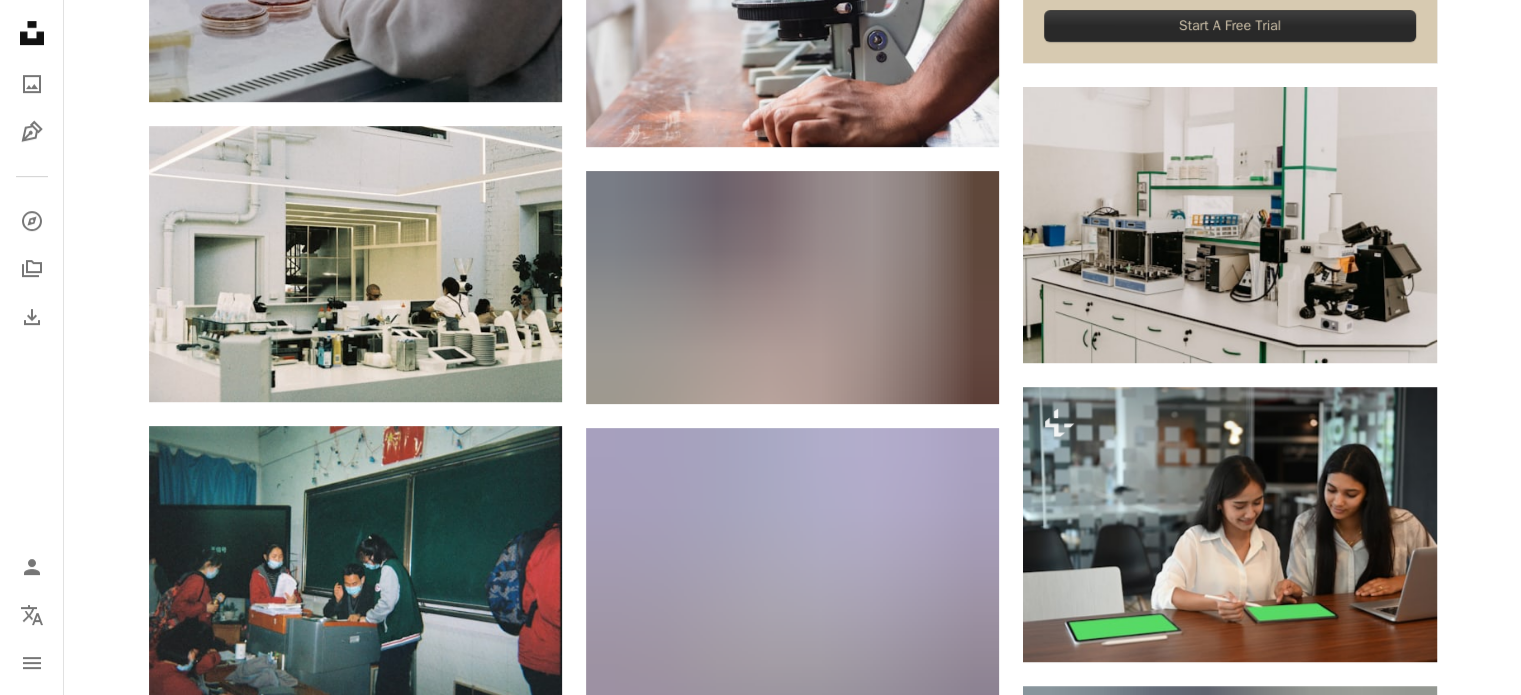 scroll, scrollTop: 0, scrollLeft: 0, axis: both 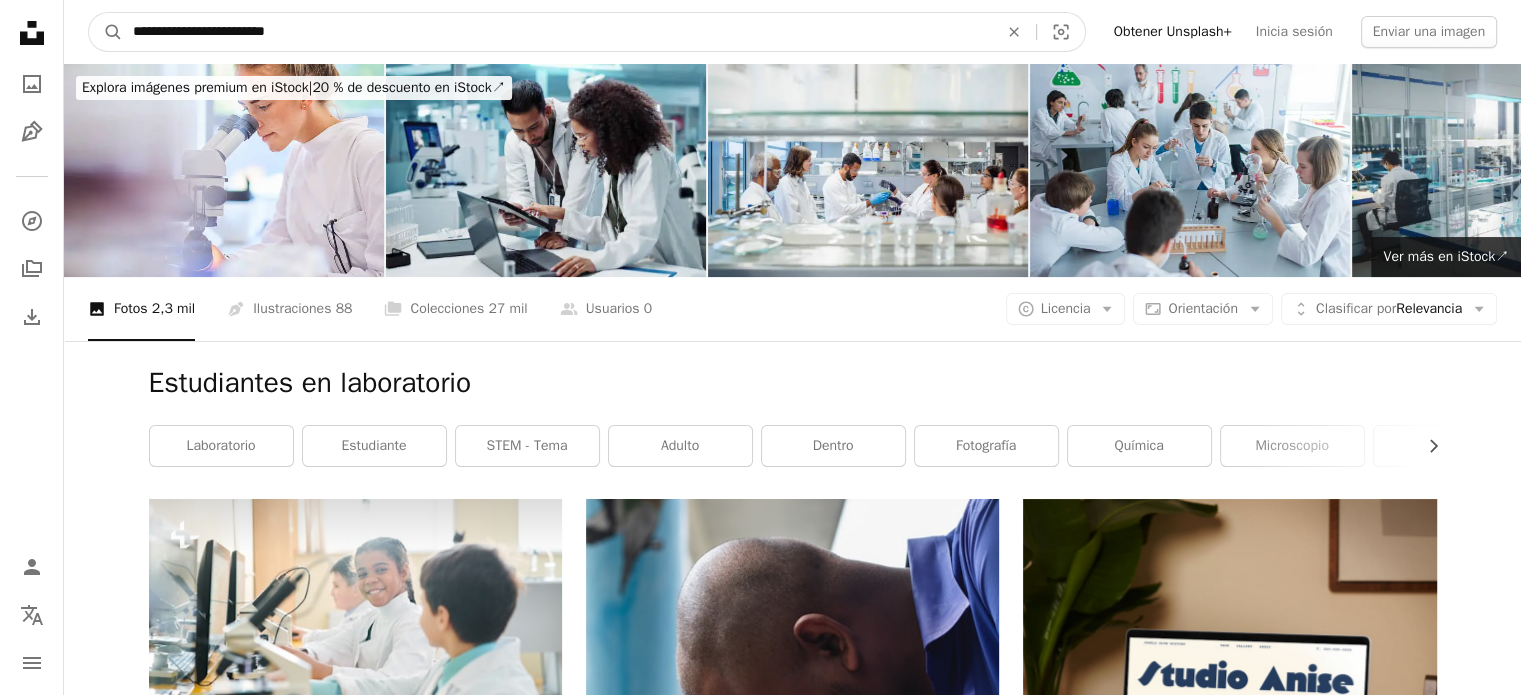 drag, startPoint x: 348, startPoint y: 39, endPoint x: 17, endPoint y: 37, distance: 331.00604 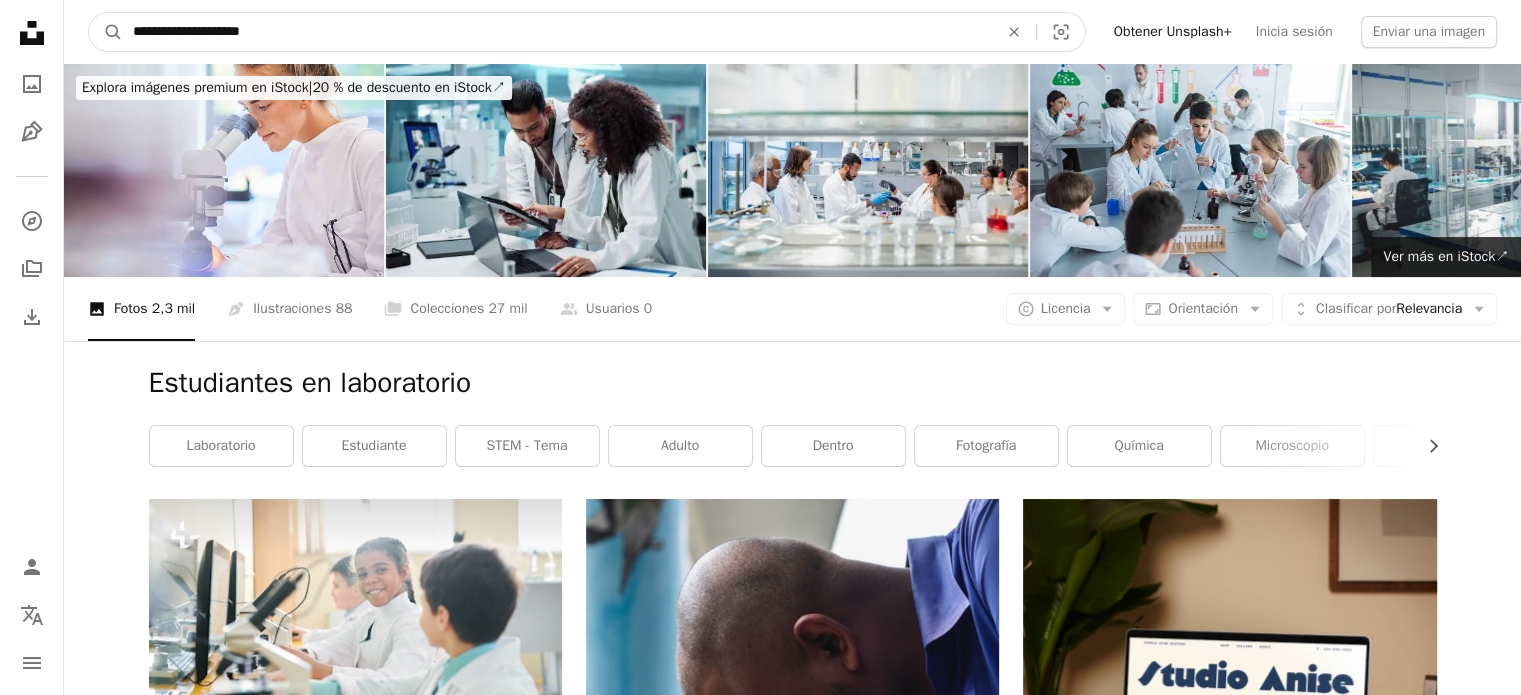 type on "**********" 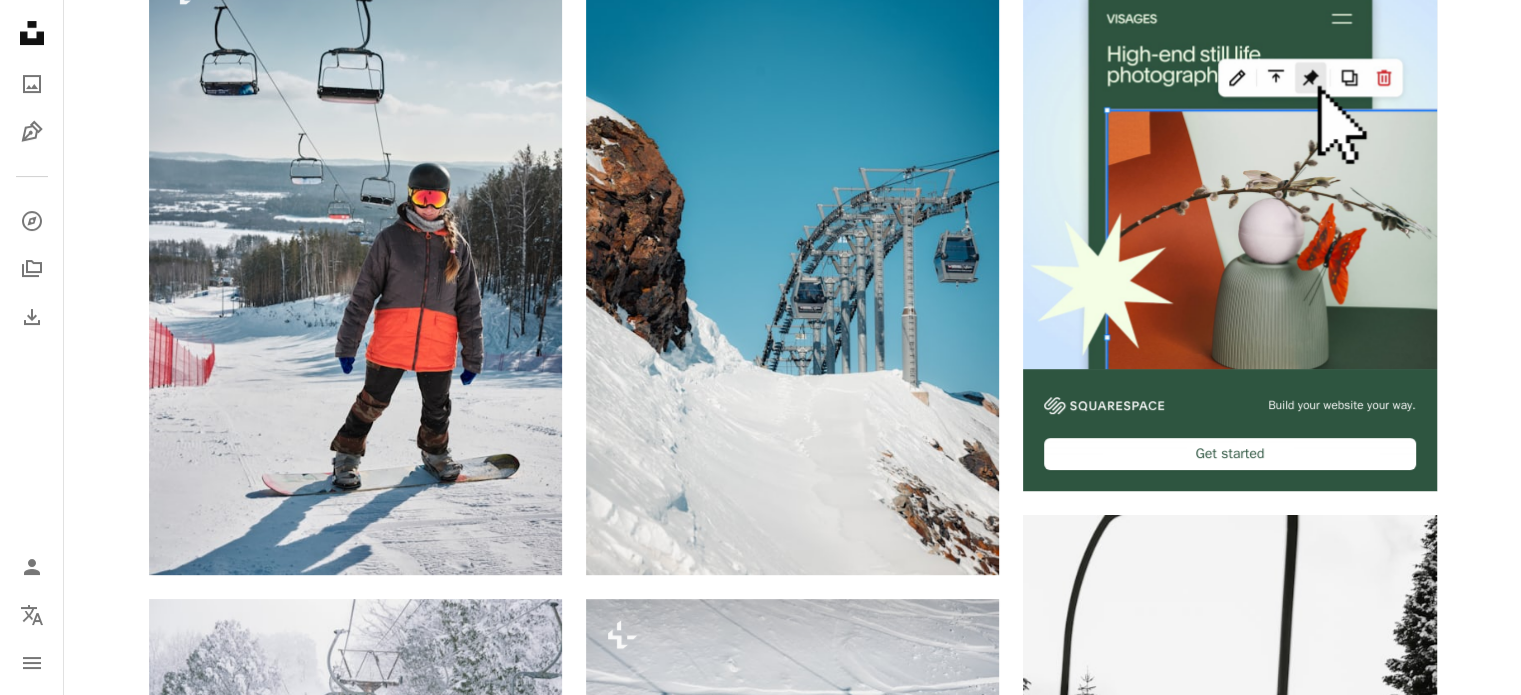 scroll, scrollTop: 0, scrollLeft: 0, axis: both 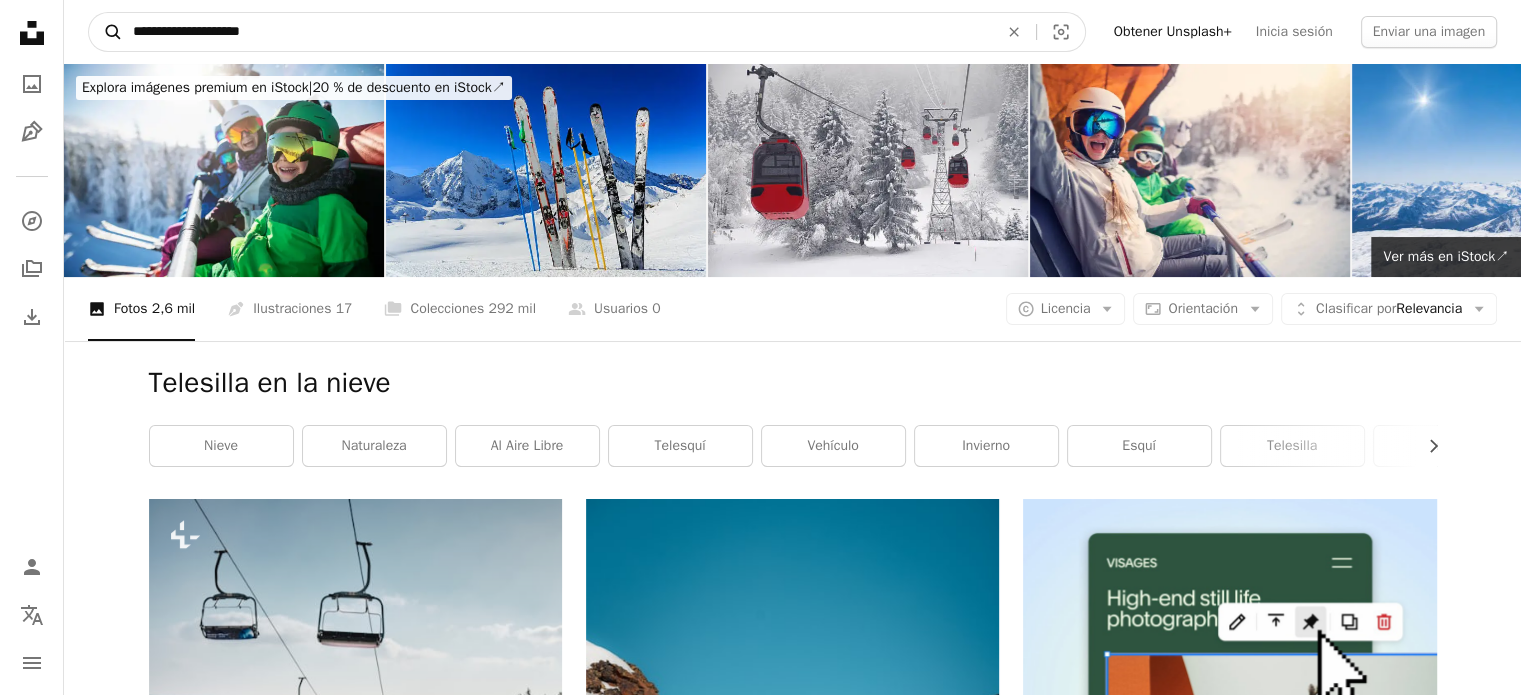 drag, startPoint x: 259, startPoint y: 36, endPoint x: 92, endPoint y: 51, distance: 167.6723 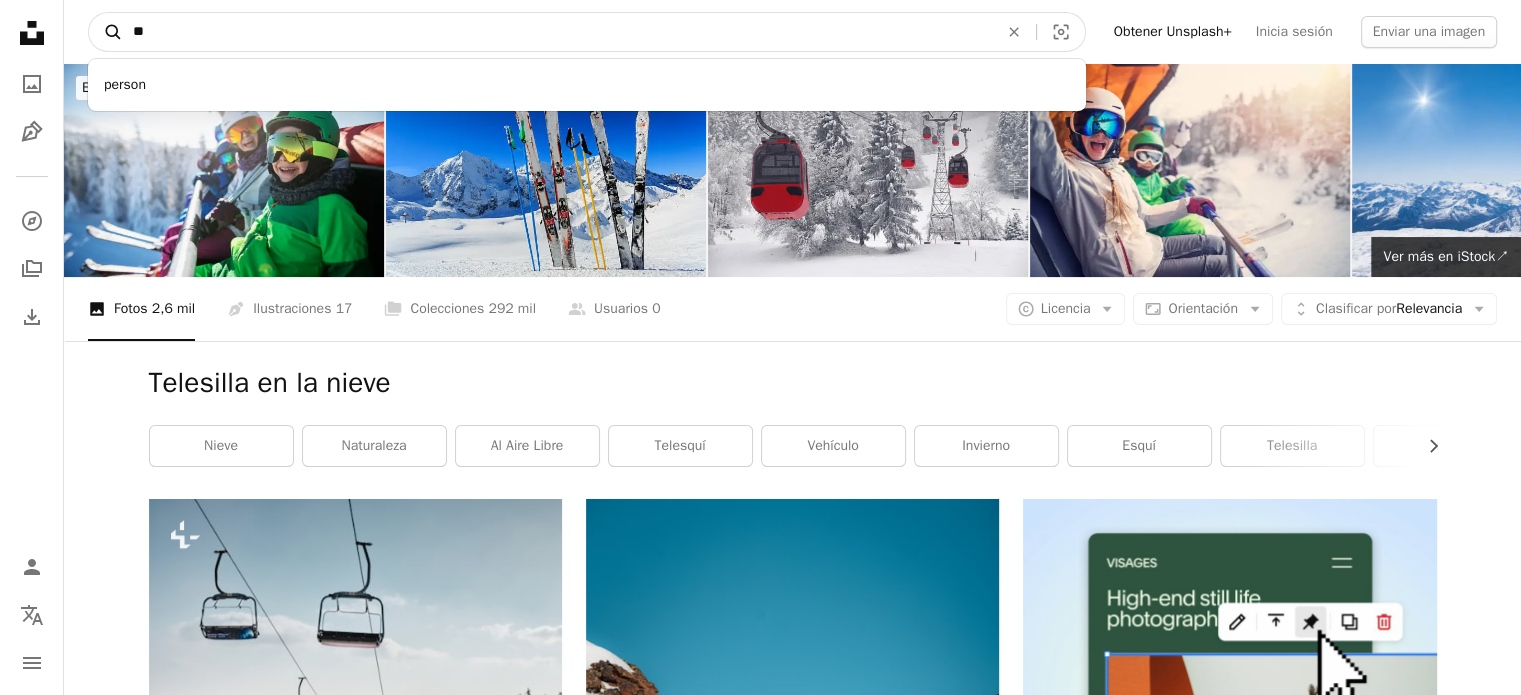 type on "*" 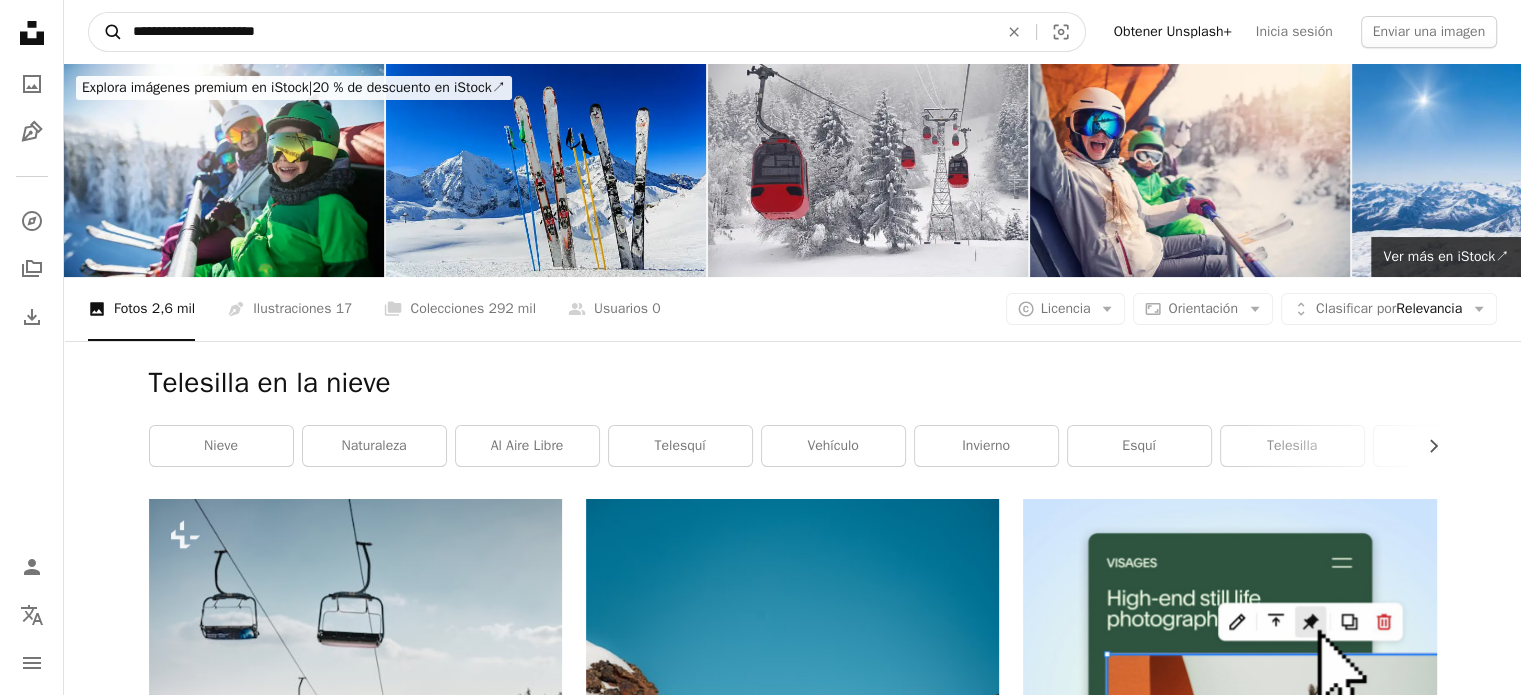 type on "**********" 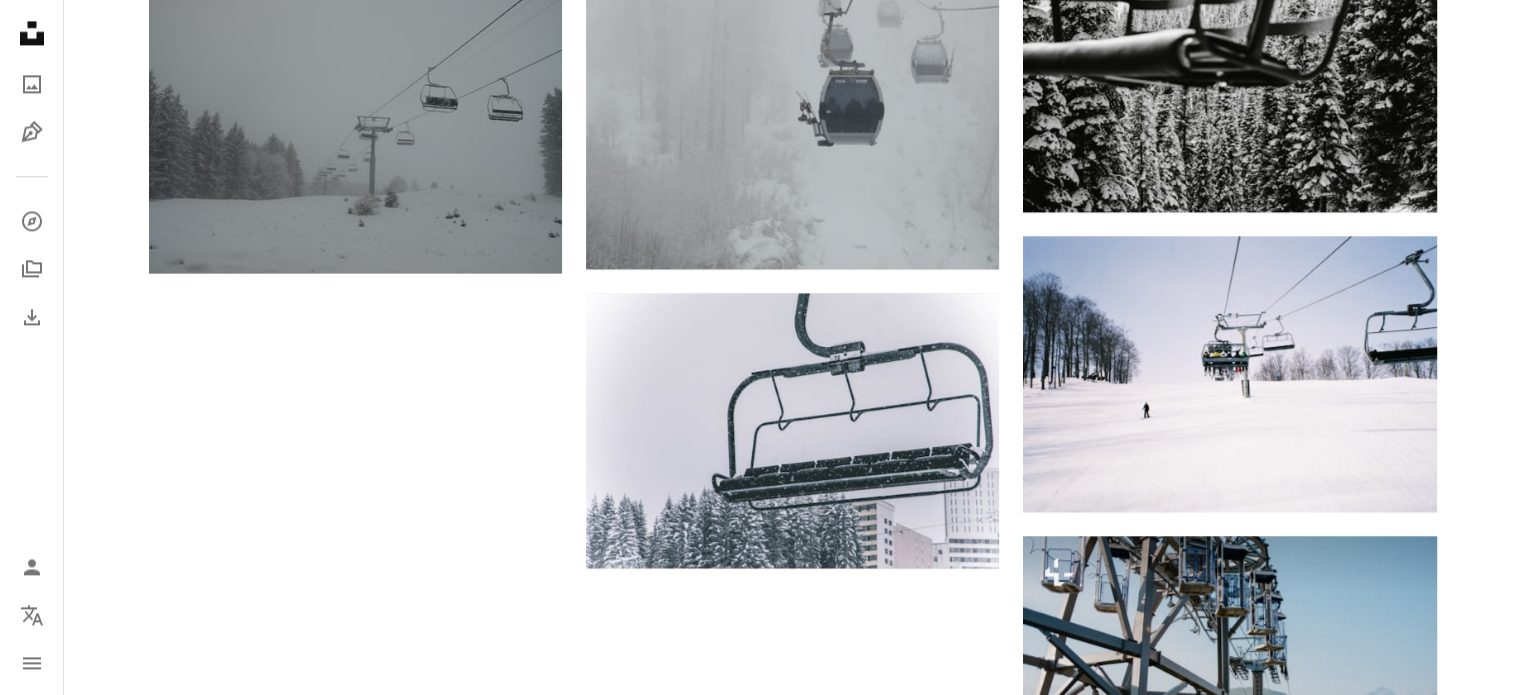 scroll, scrollTop: 2988, scrollLeft: 0, axis: vertical 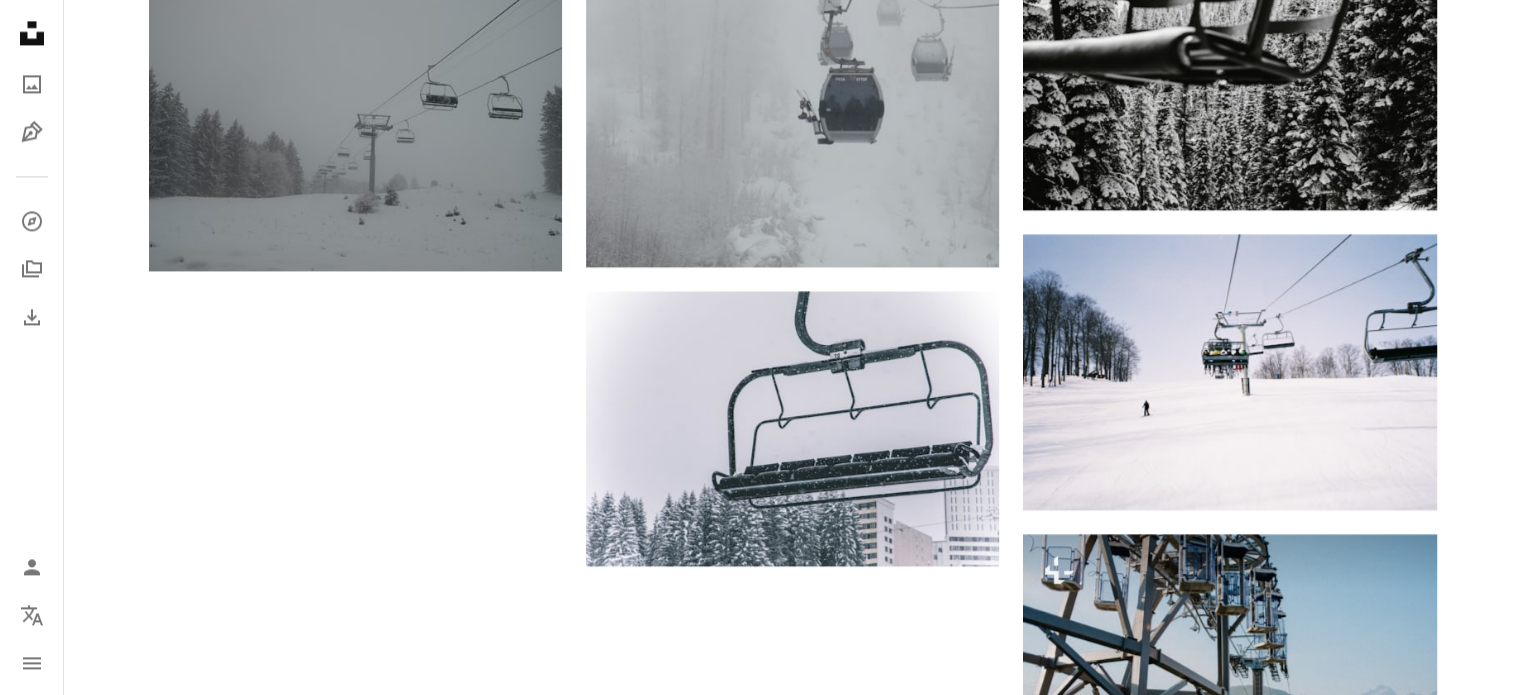 click on "Cargar más" at bounding box center (793, 1189) 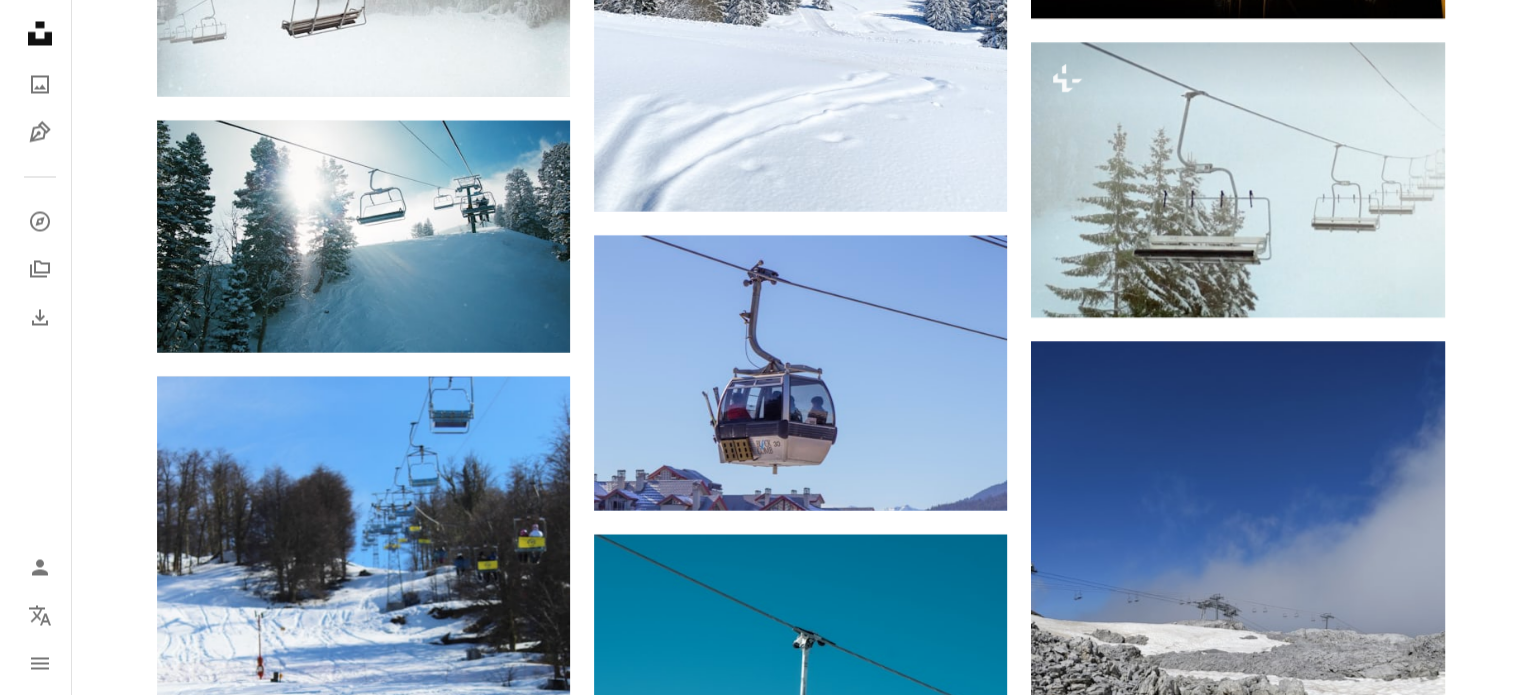 scroll, scrollTop: 11651, scrollLeft: 0, axis: vertical 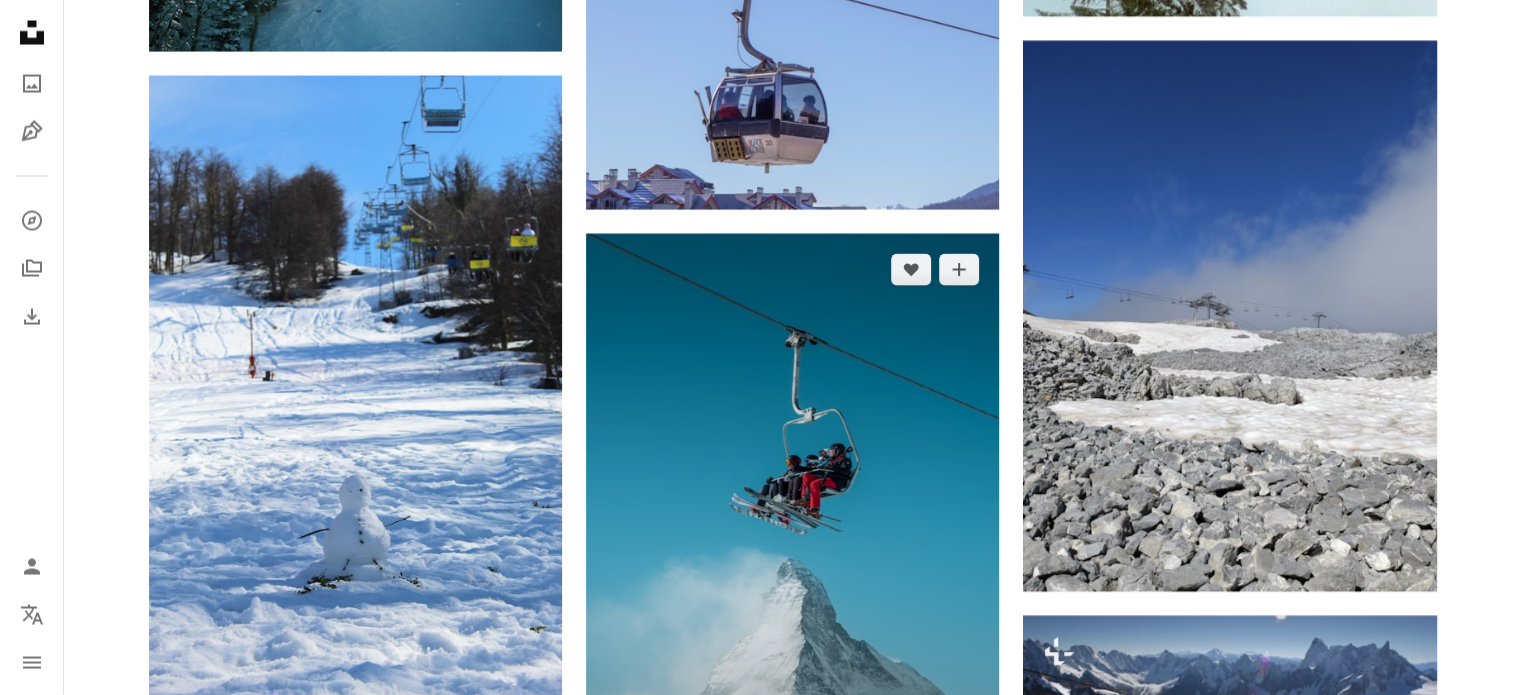 click at bounding box center (792, 544) 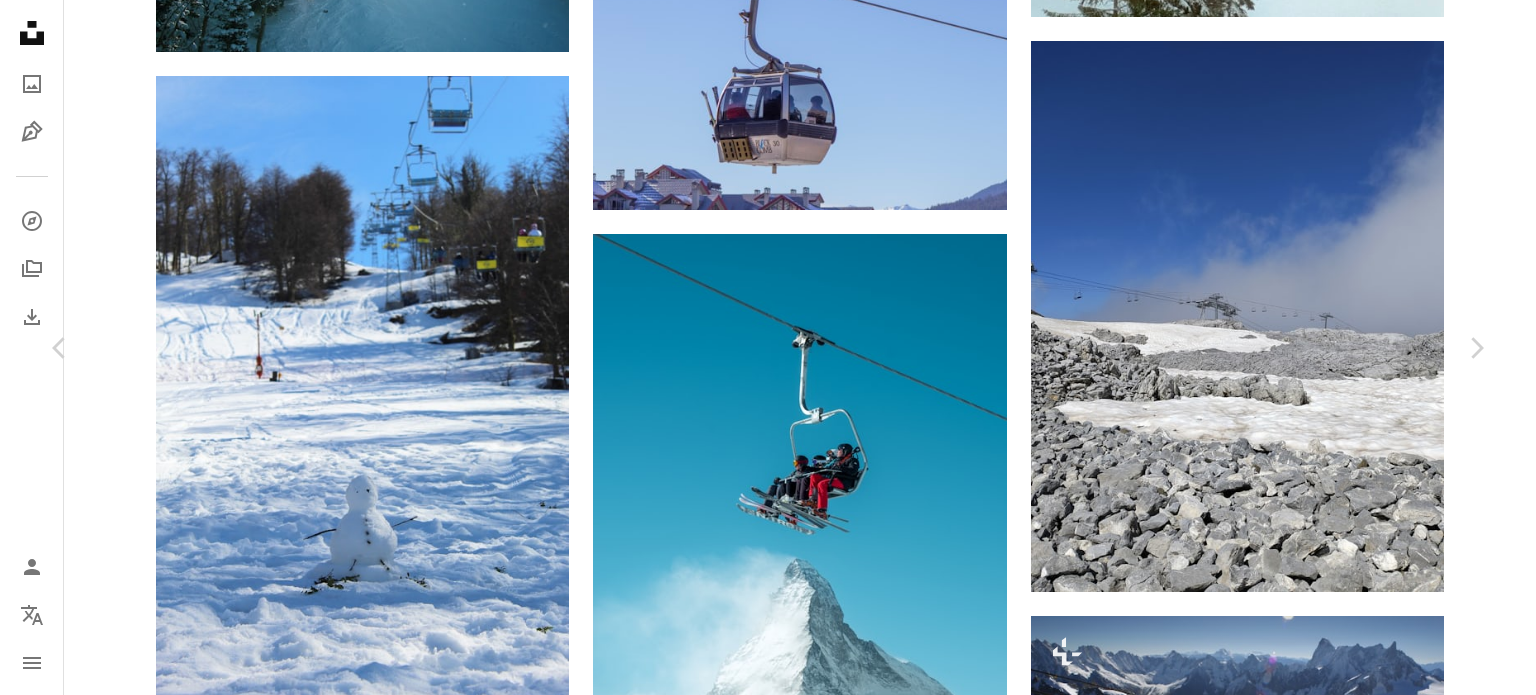 scroll, scrollTop: 332, scrollLeft: 0, axis: vertical 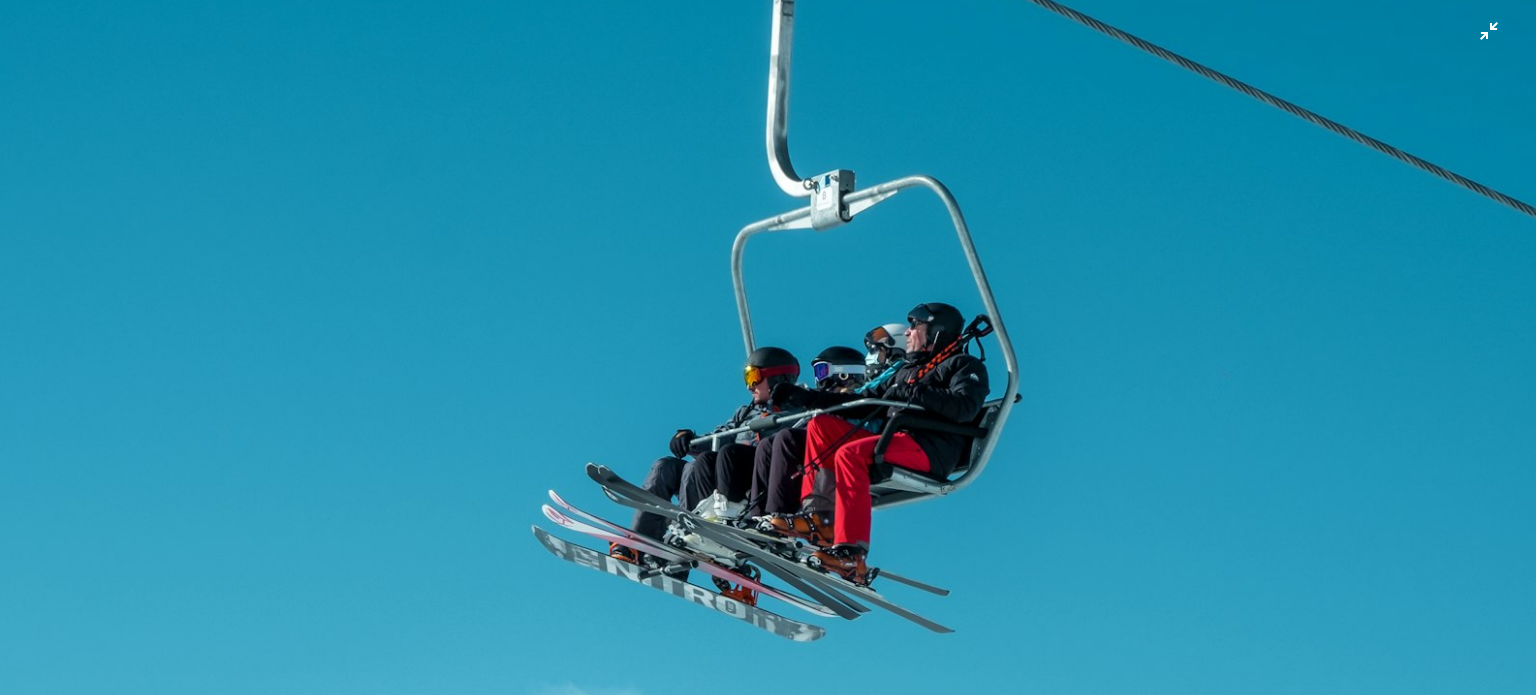 type 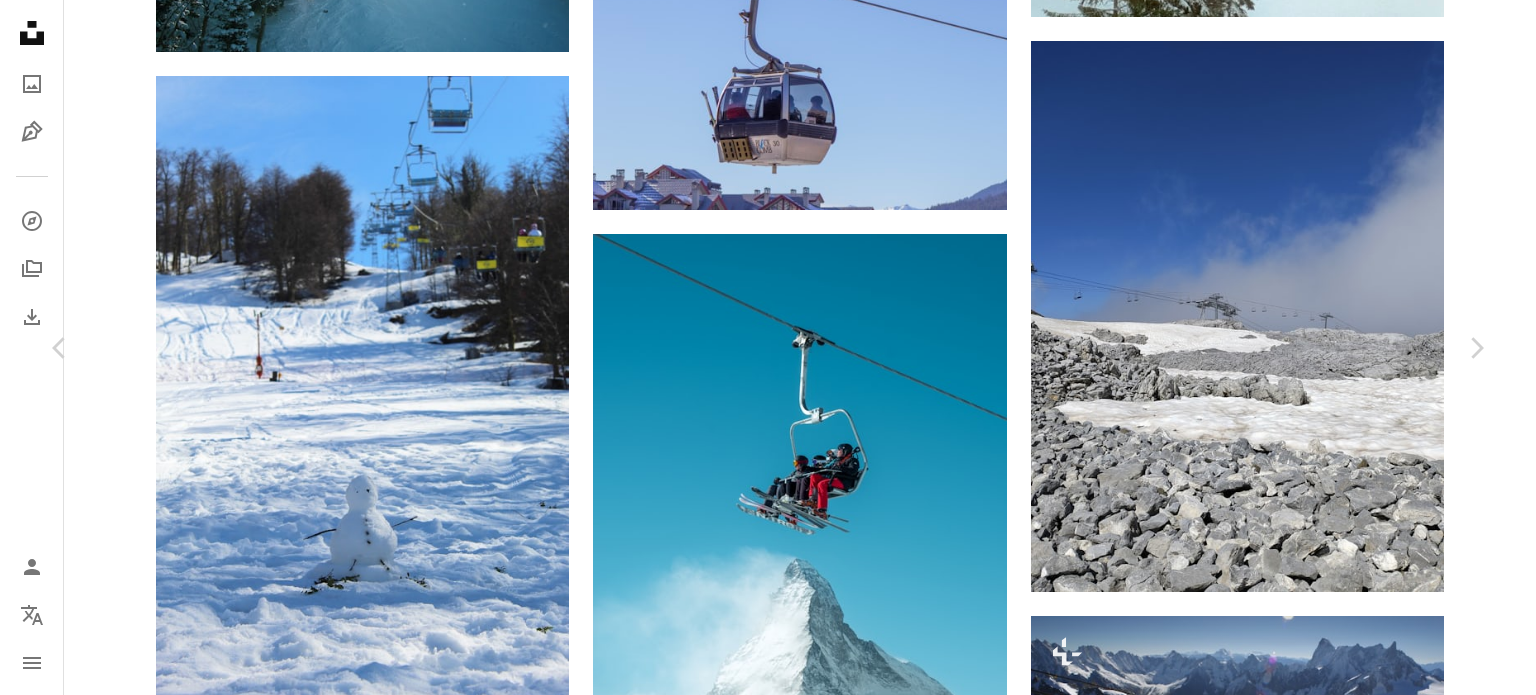 click on "An X shape" at bounding box center [20, 20] 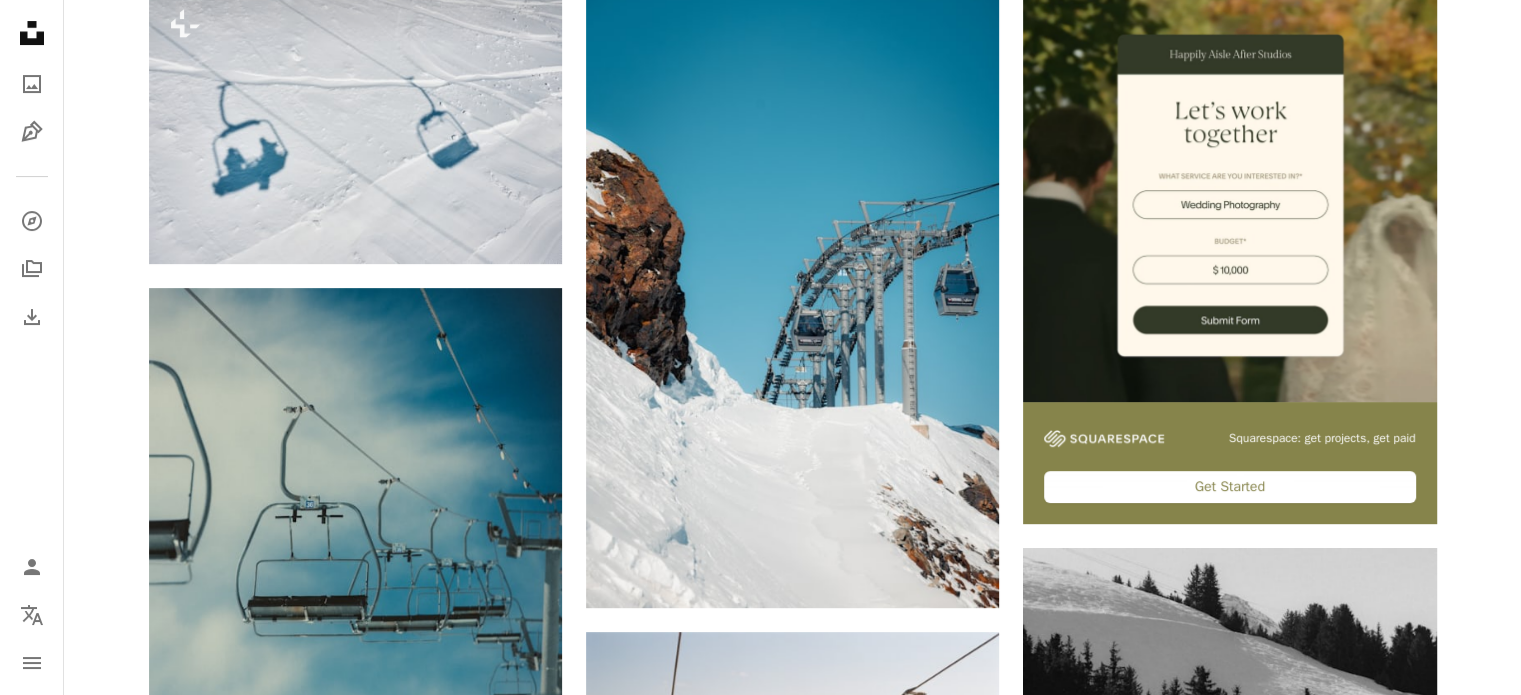 scroll, scrollTop: 0, scrollLeft: 0, axis: both 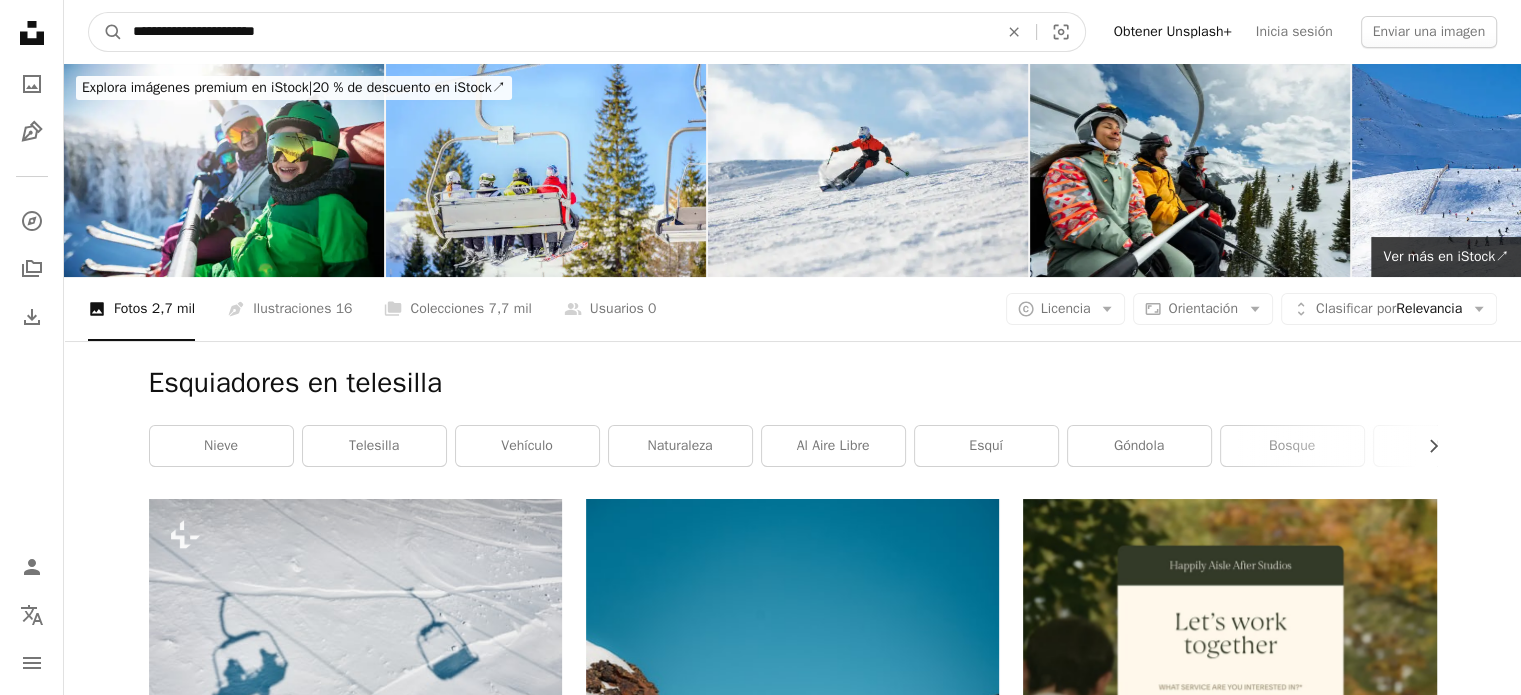 drag, startPoint x: 297, startPoint y: 27, endPoint x: 12, endPoint y: -9, distance: 287.26468 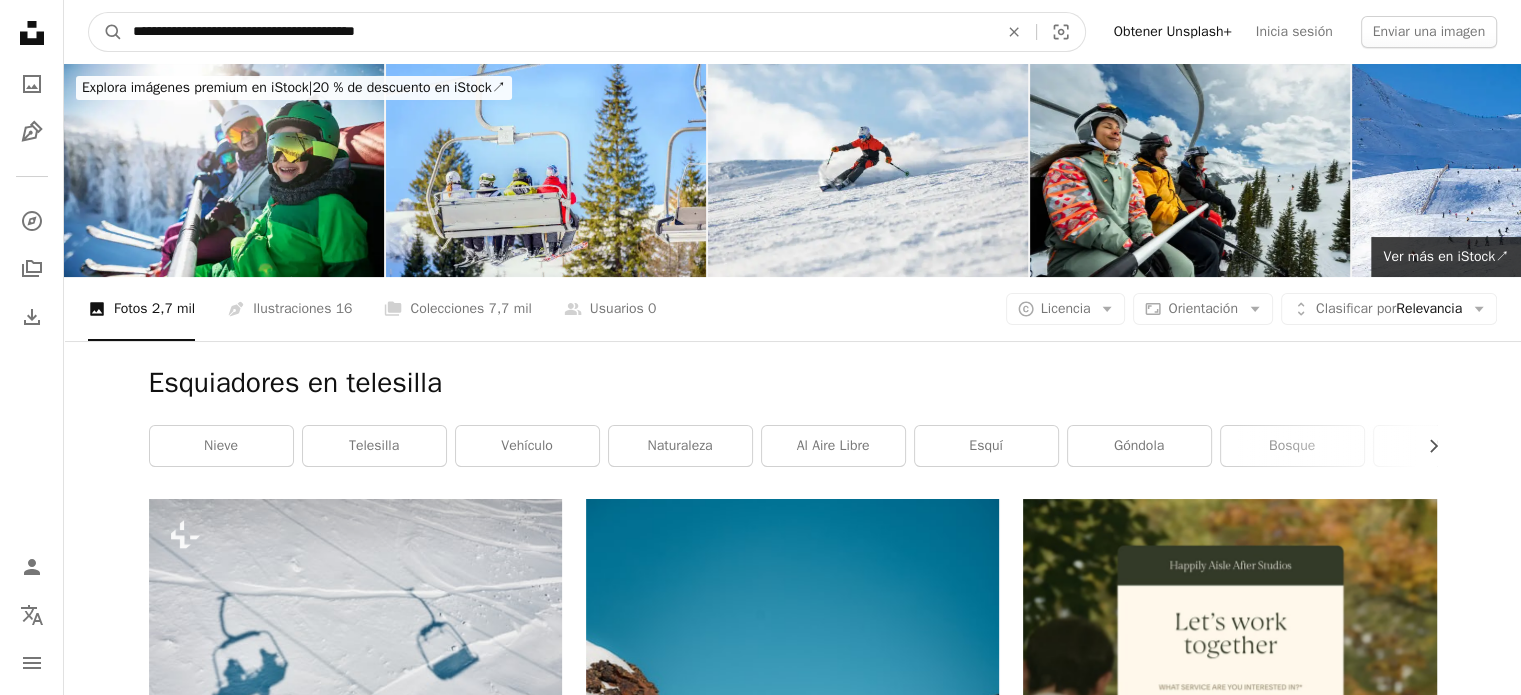 type on "**********" 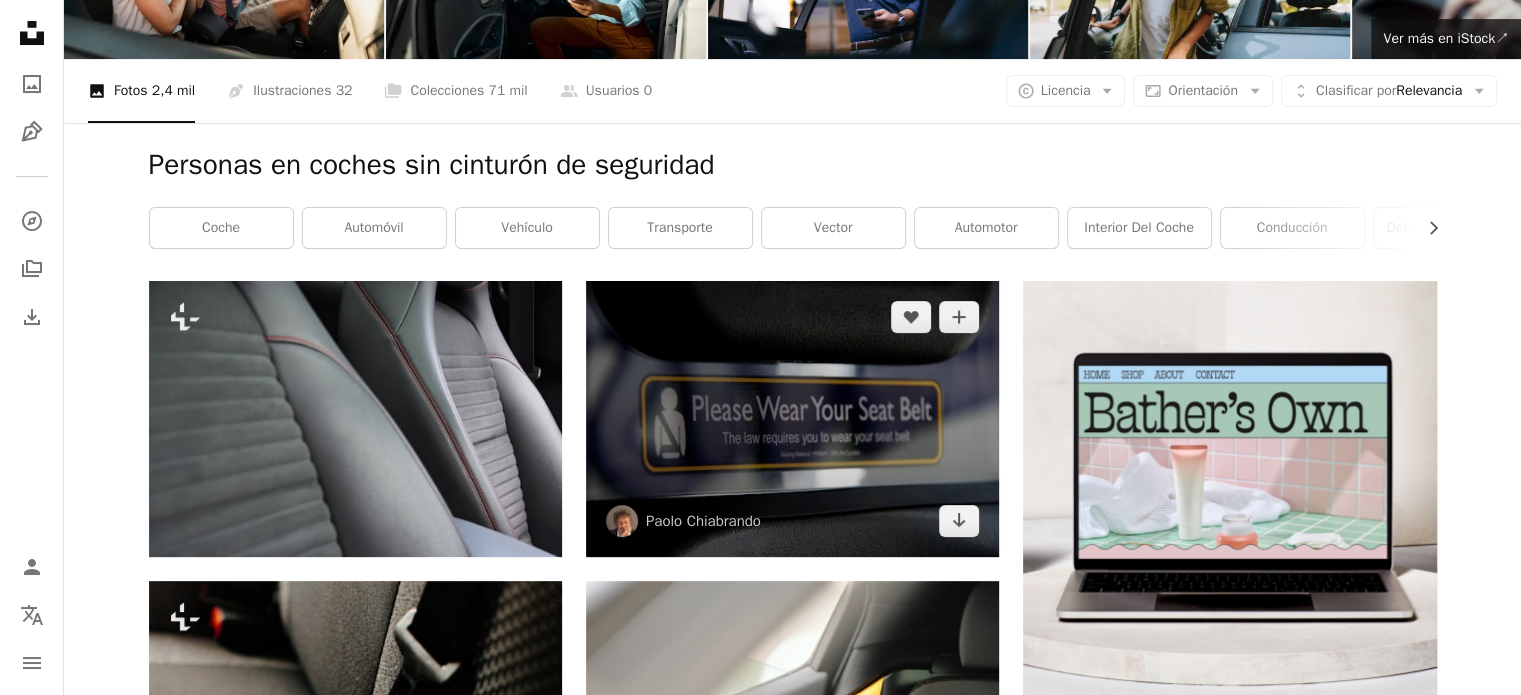scroll, scrollTop: 0, scrollLeft: 0, axis: both 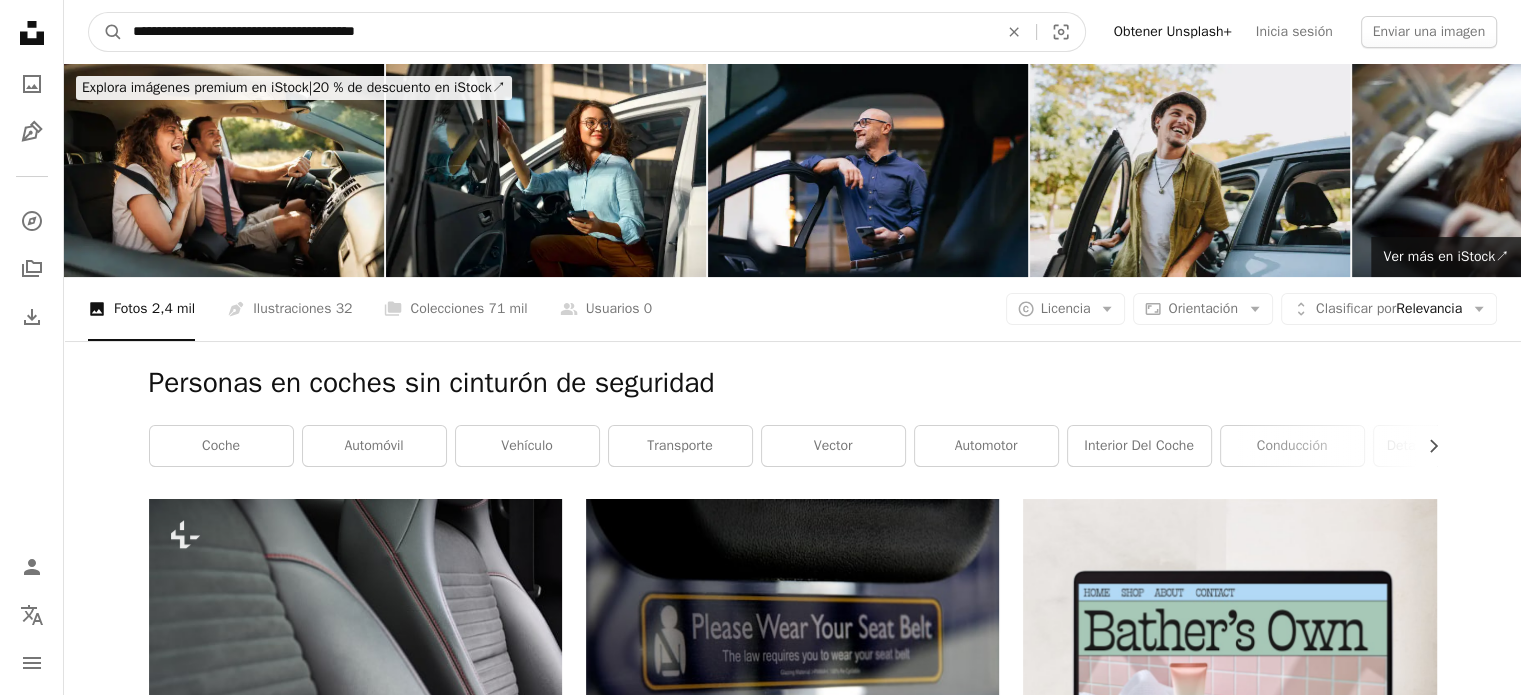 drag, startPoint x: 439, startPoint y: 15, endPoint x: 260, endPoint y: 35, distance: 180.11385 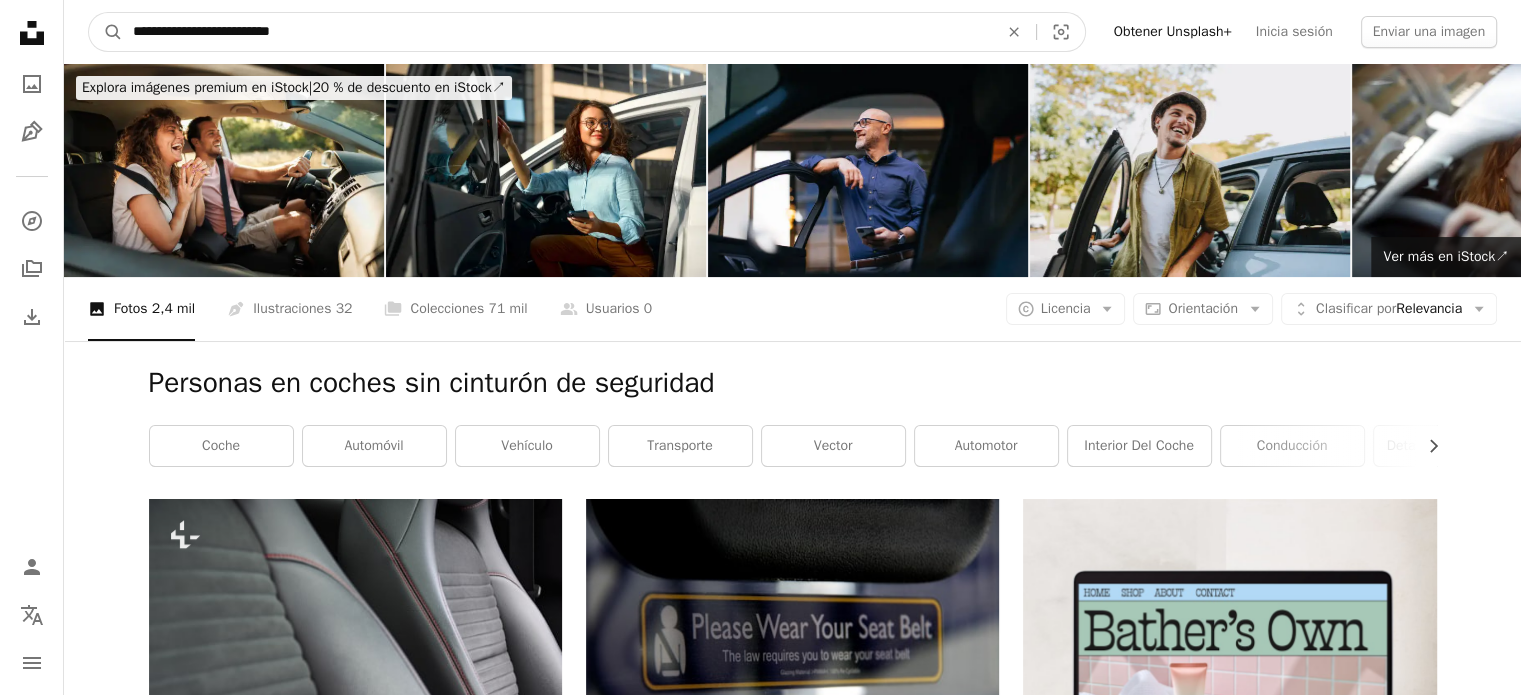 type on "**********" 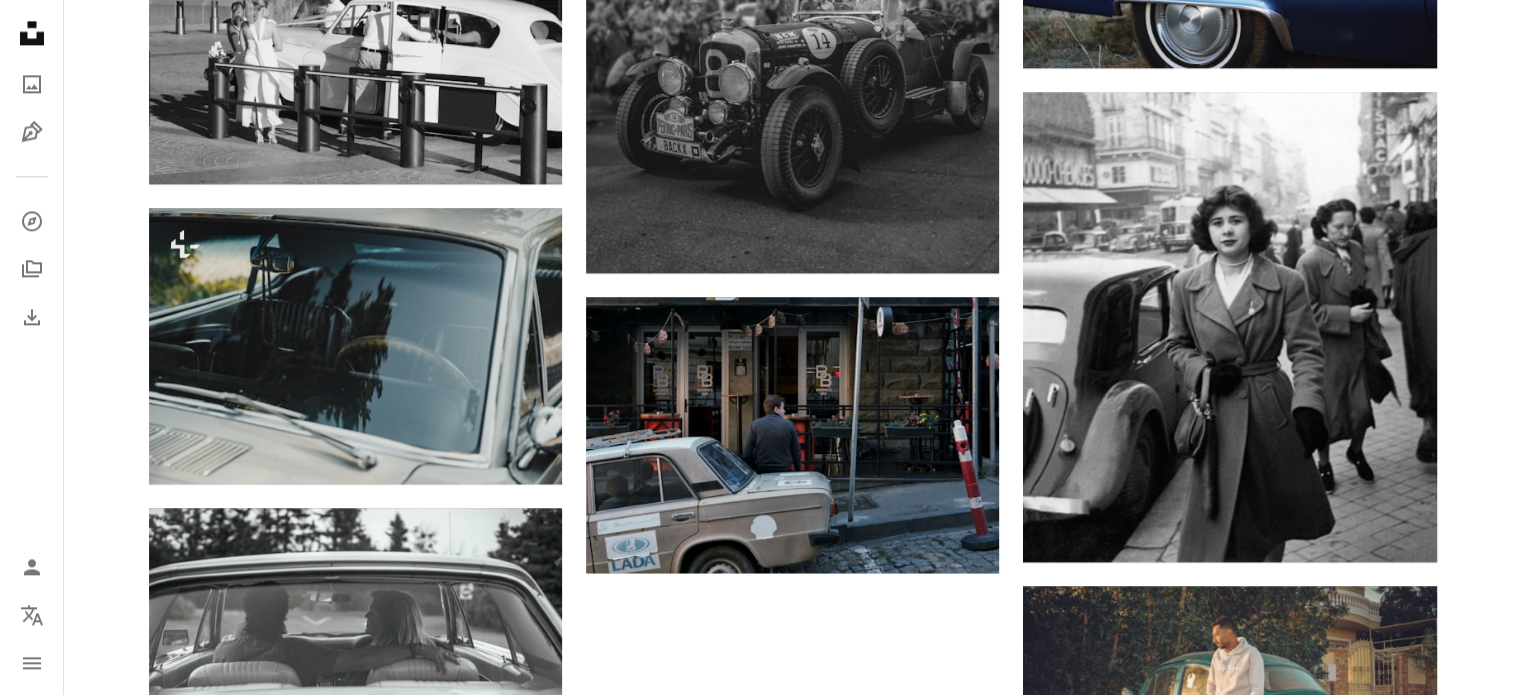 scroll, scrollTop: 3061, scrollLeft: 0, axis: vertical 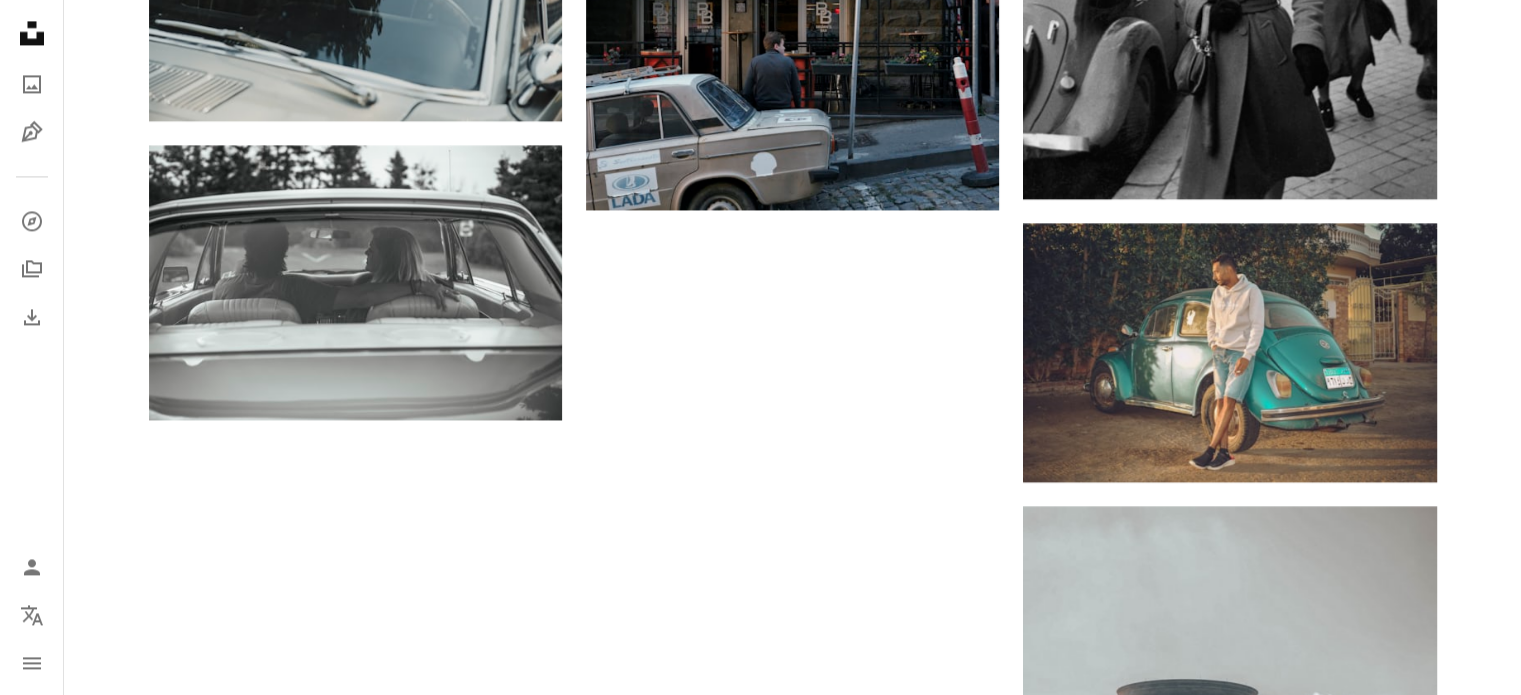 click on "Cargar más" at bounding box center [793, 1102] 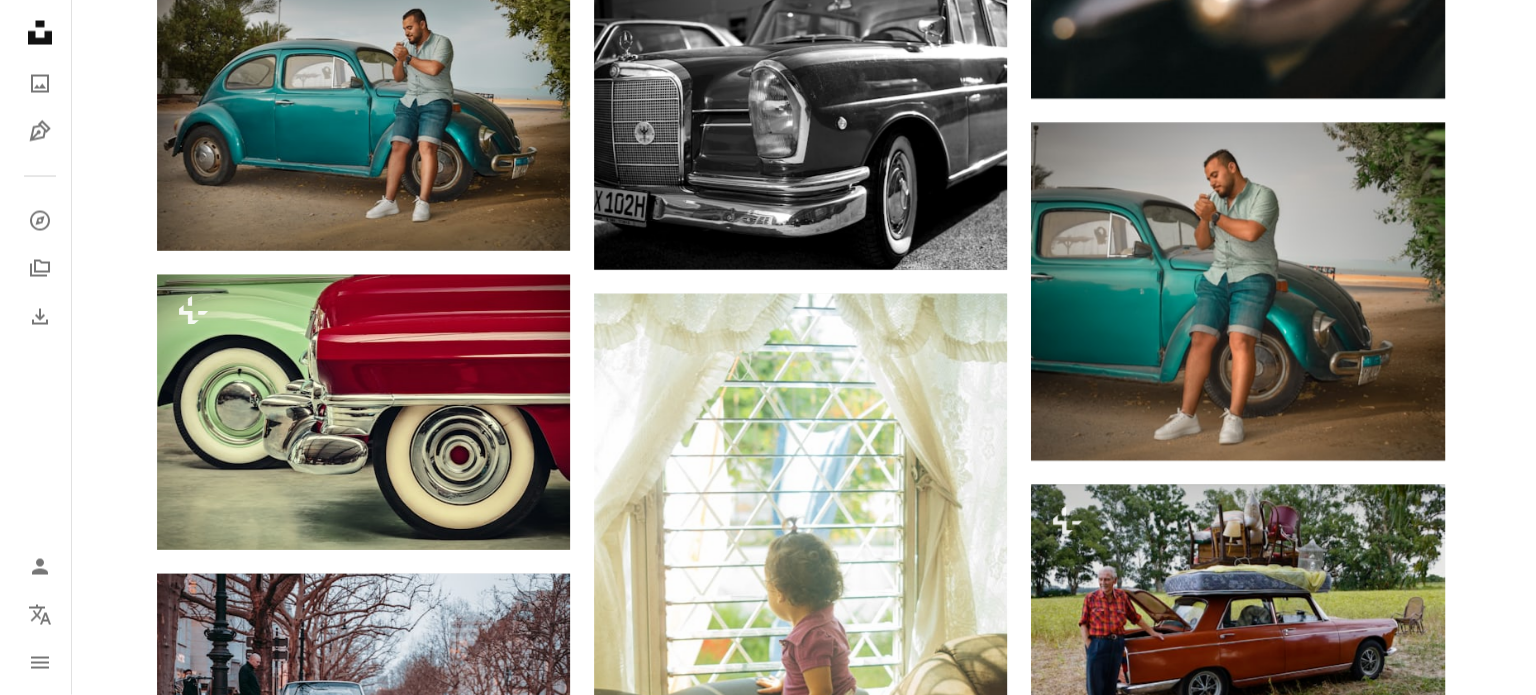 scroll, scrollTop: 11616, scrollLeft: 0, axis: vertical 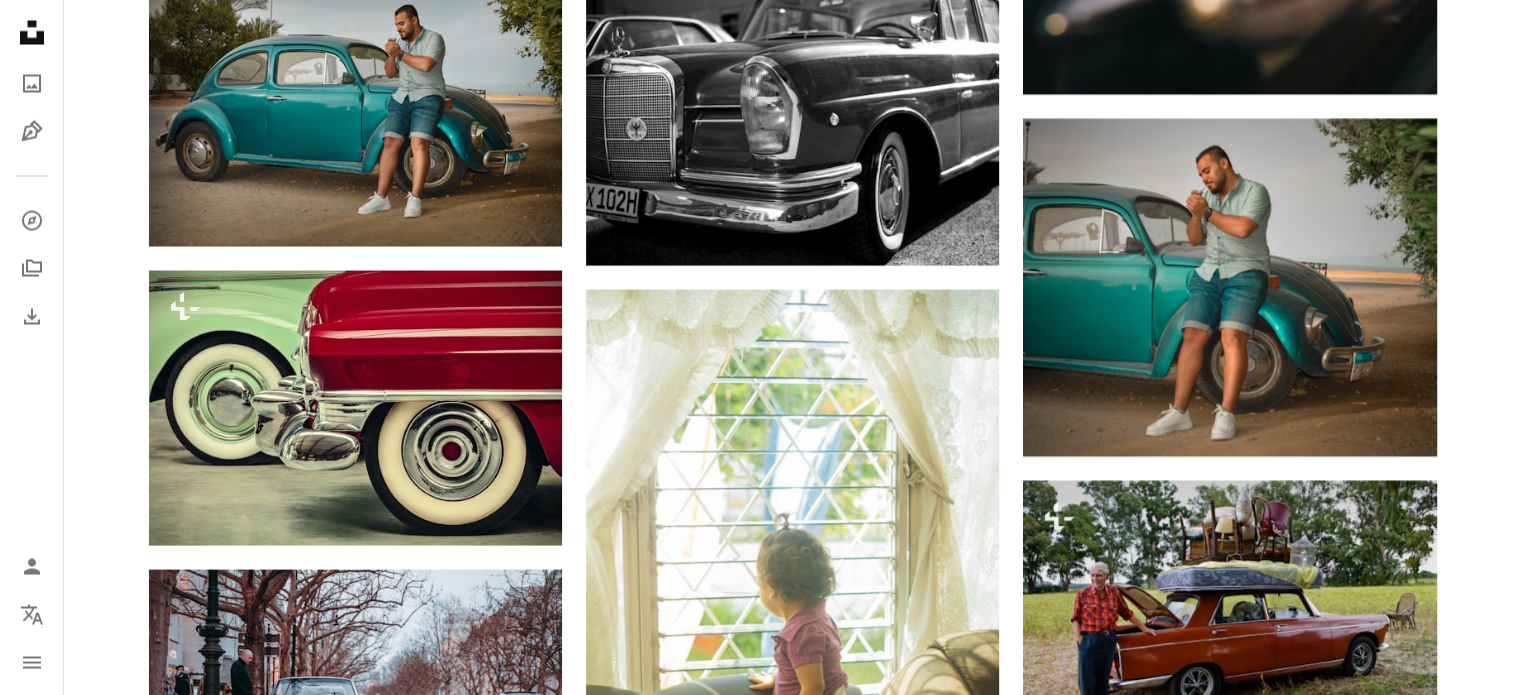 click at bounding box center (355, 1136) 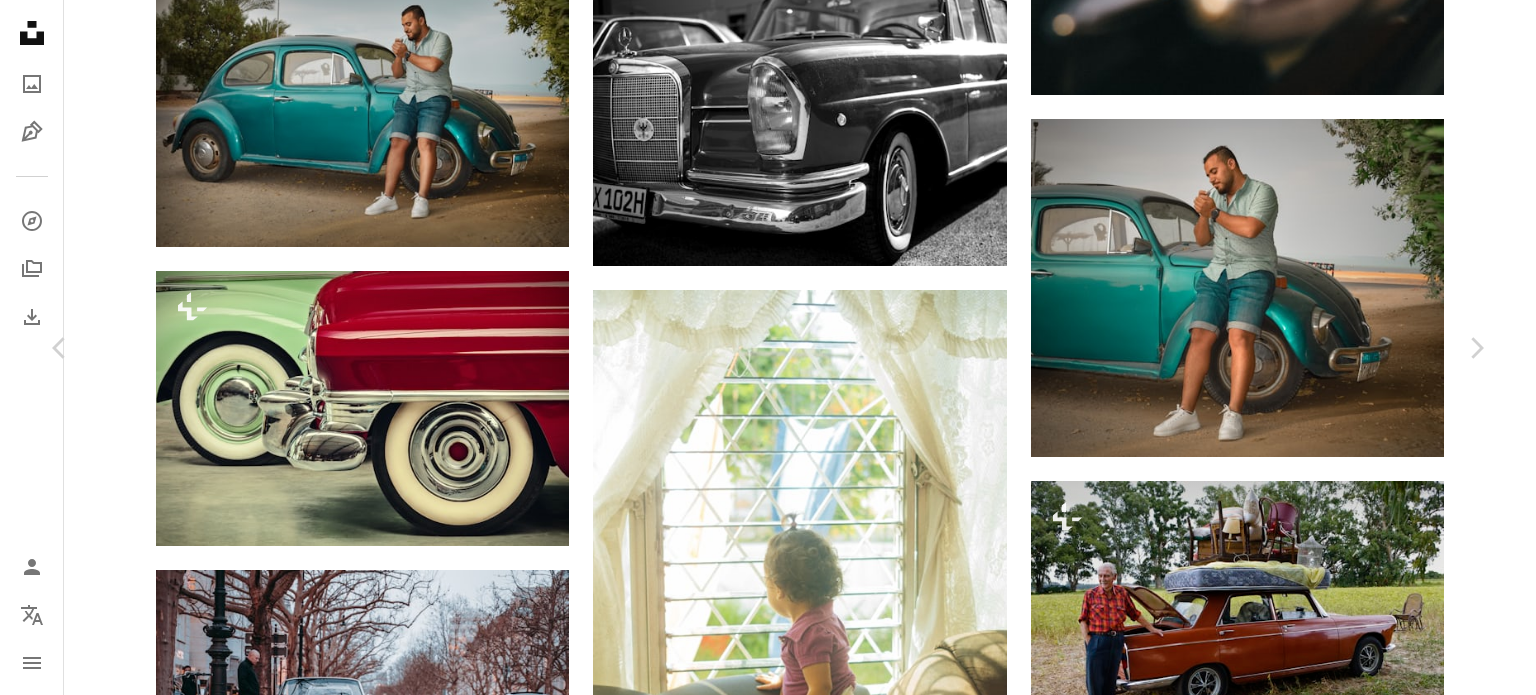 scroll, scrollTop: 8452, scrollLeft: 0, axis: vertical 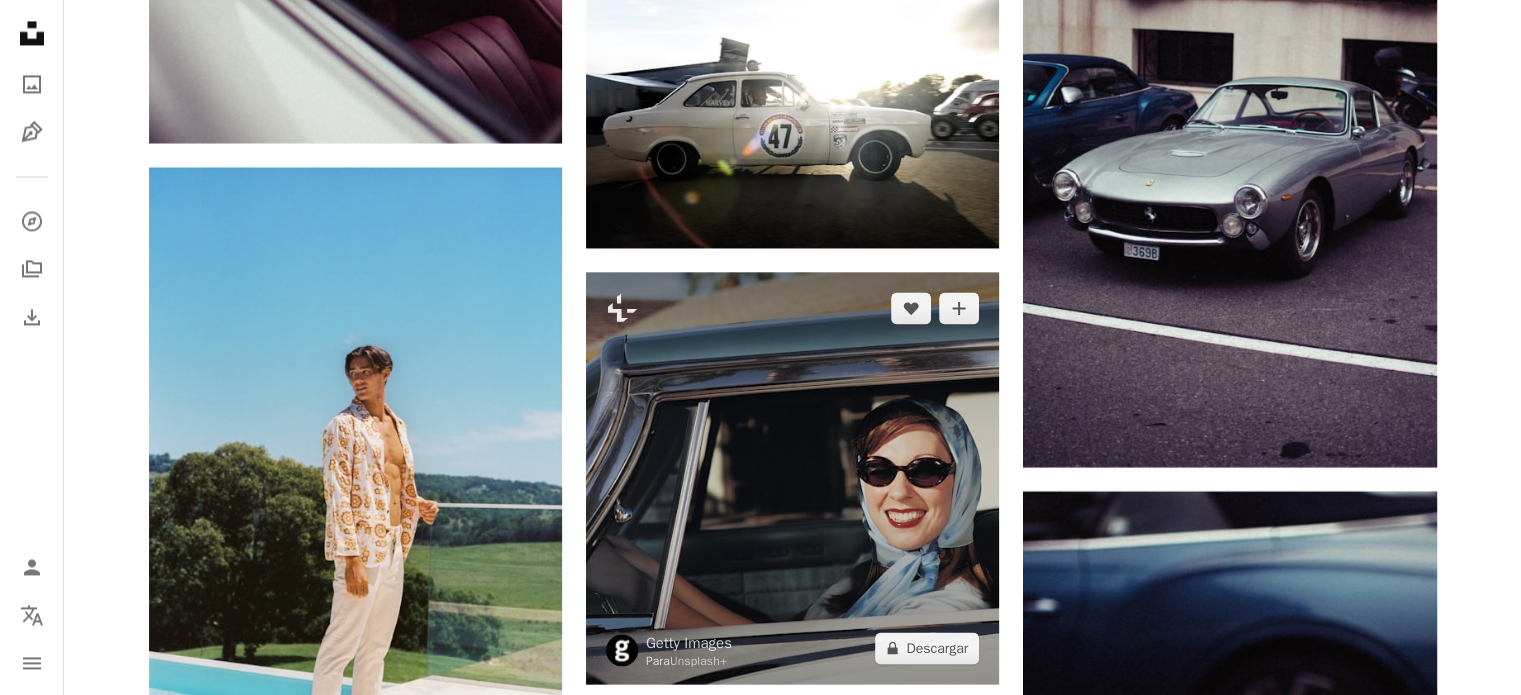 click at bounding box center [792, 478] 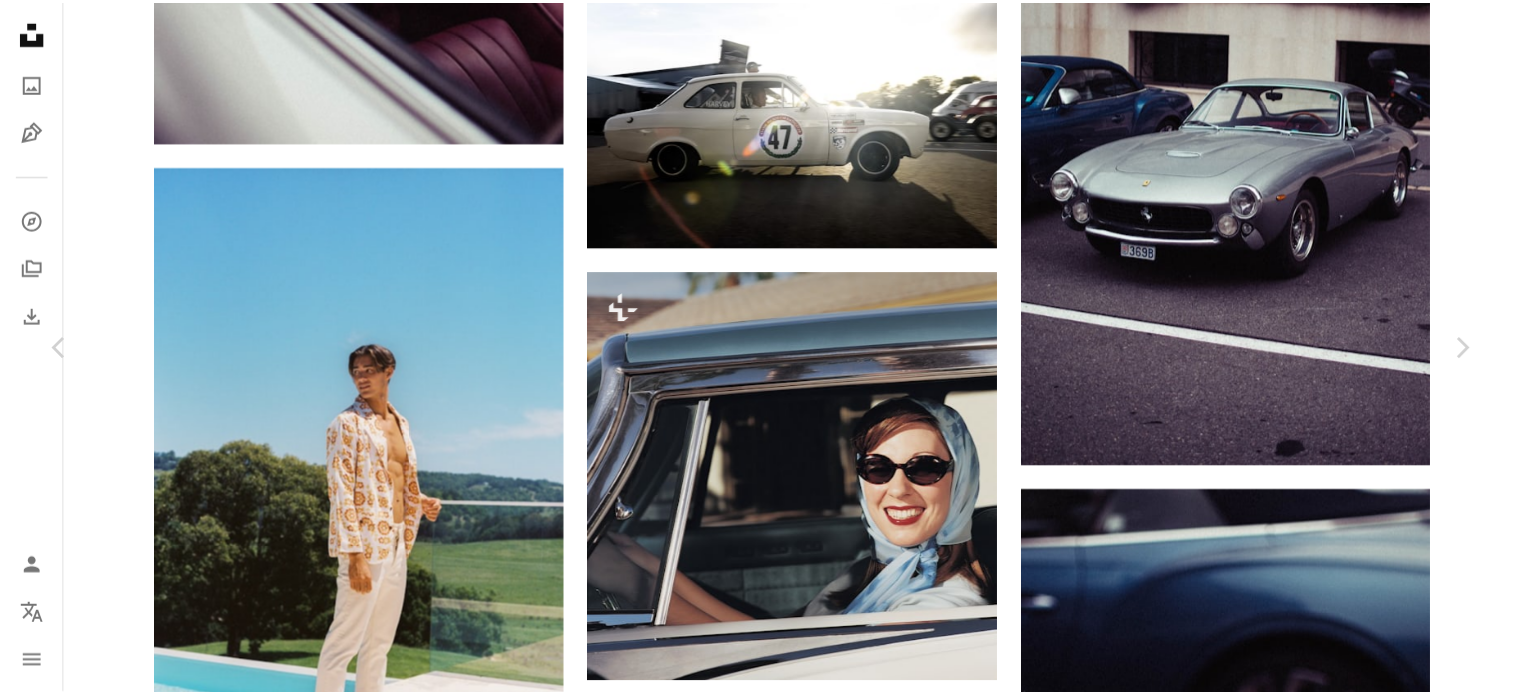 scroll, scrollTop: 9787, scrollLeft: 0, axis: vertical 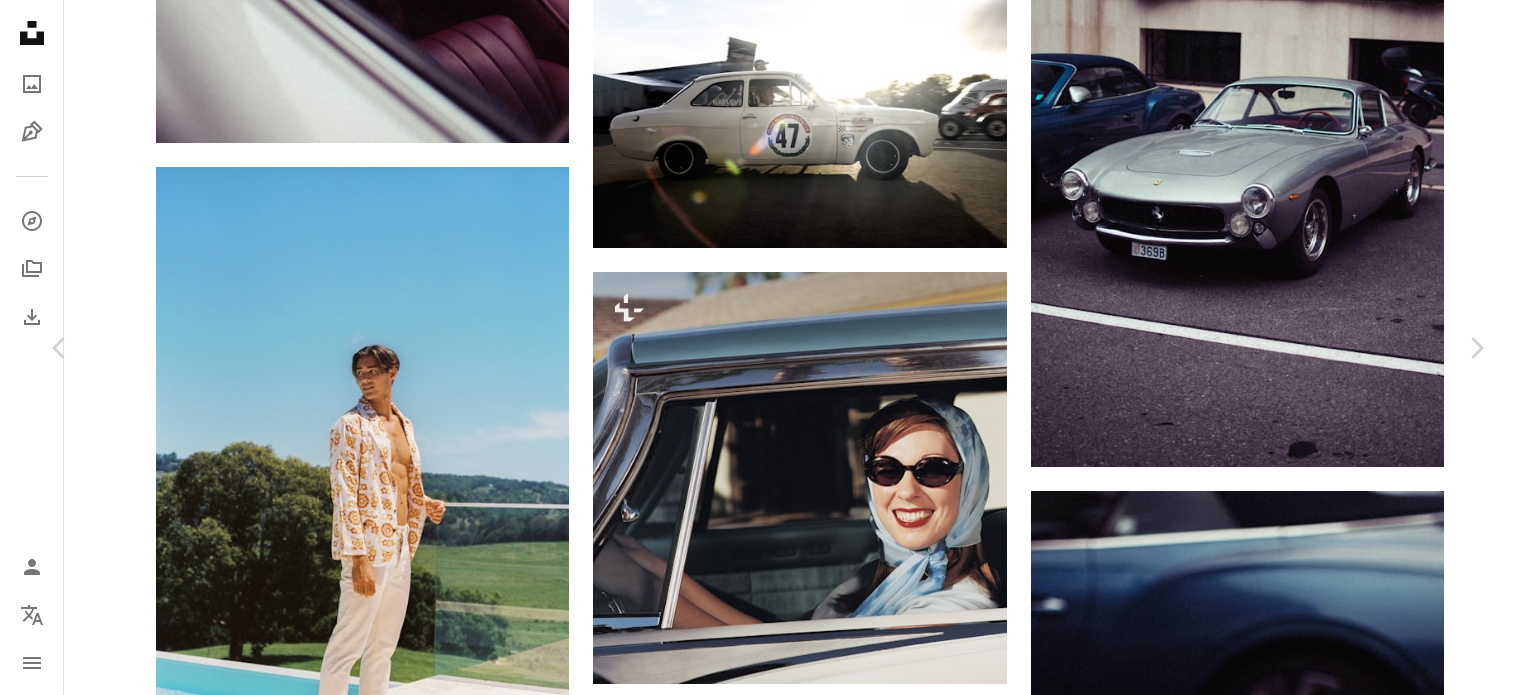 click on "An X shape" at bounding box center (20, 20) 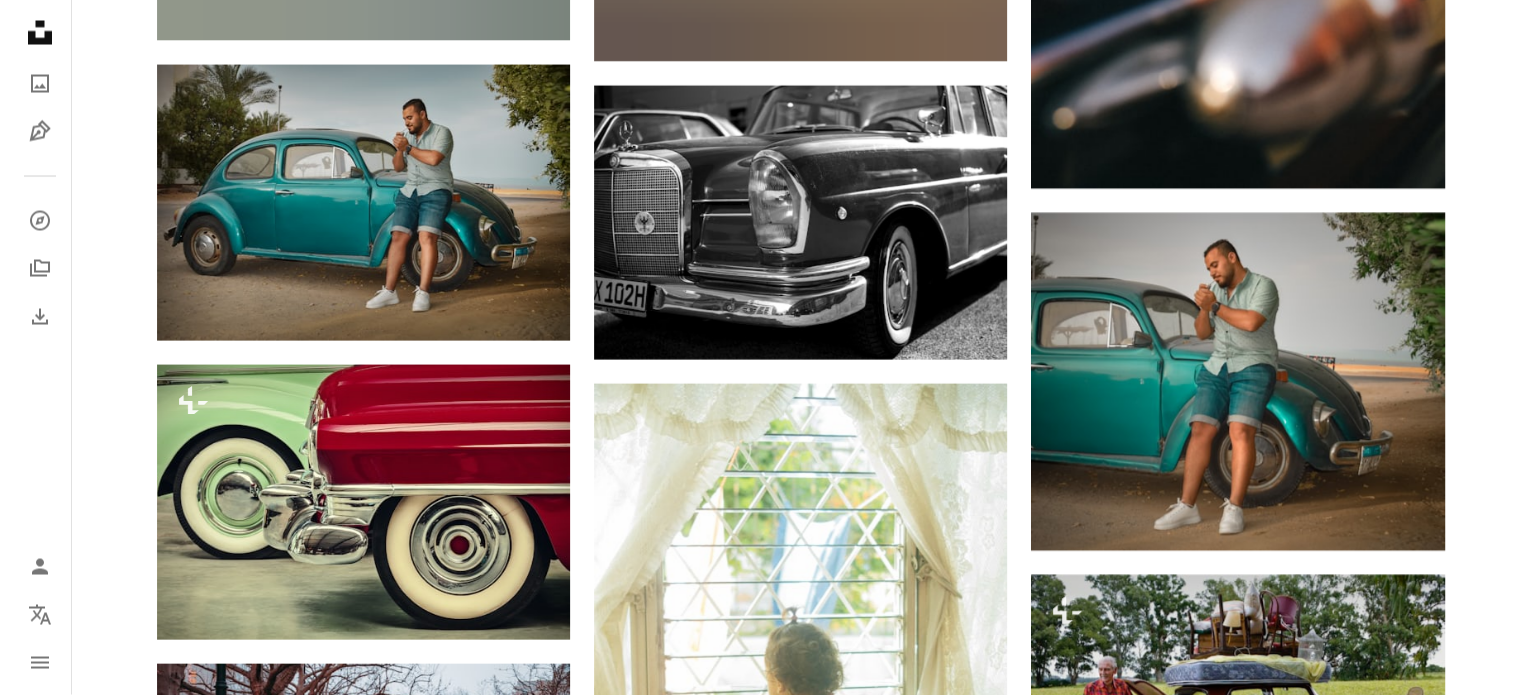 scroll, scrollTop: 11496, scrollLeft: 0, axis: vertical 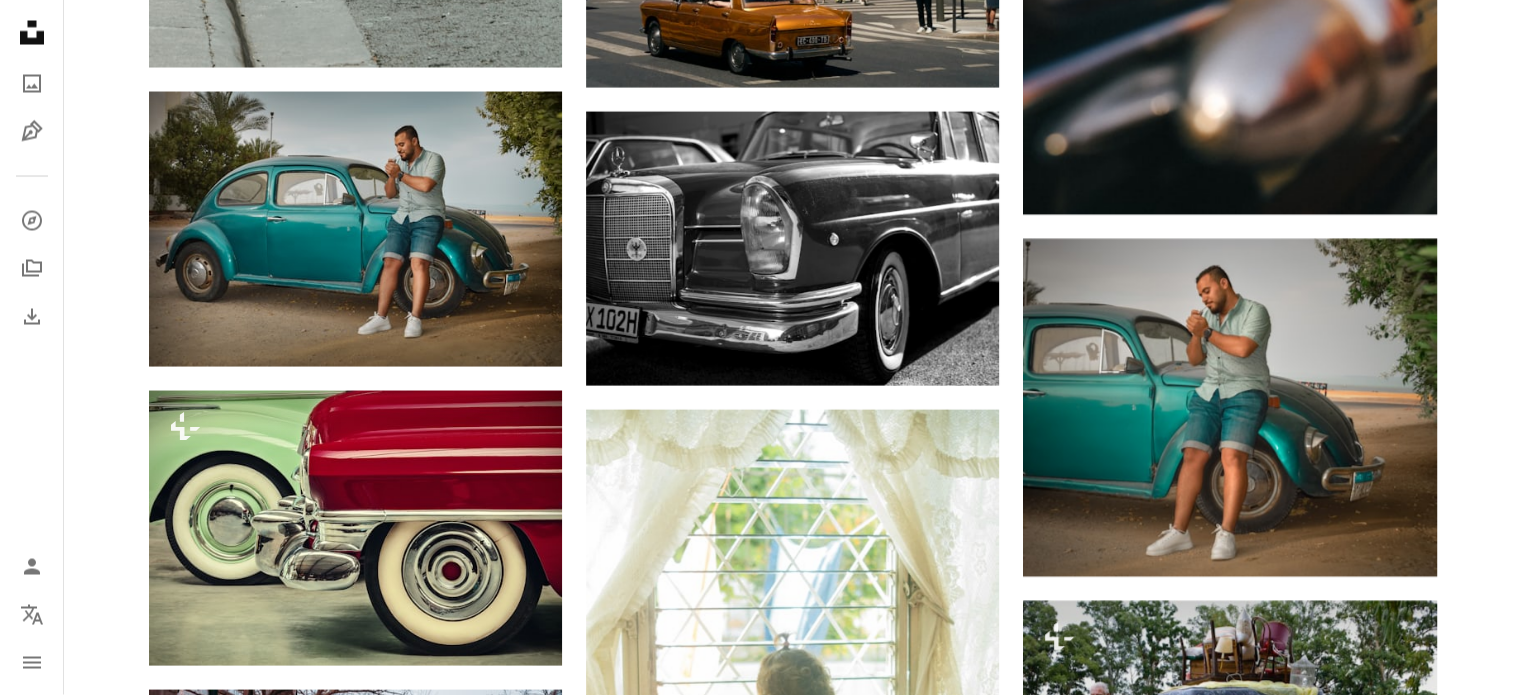 click at bounding box center (355, 1256) 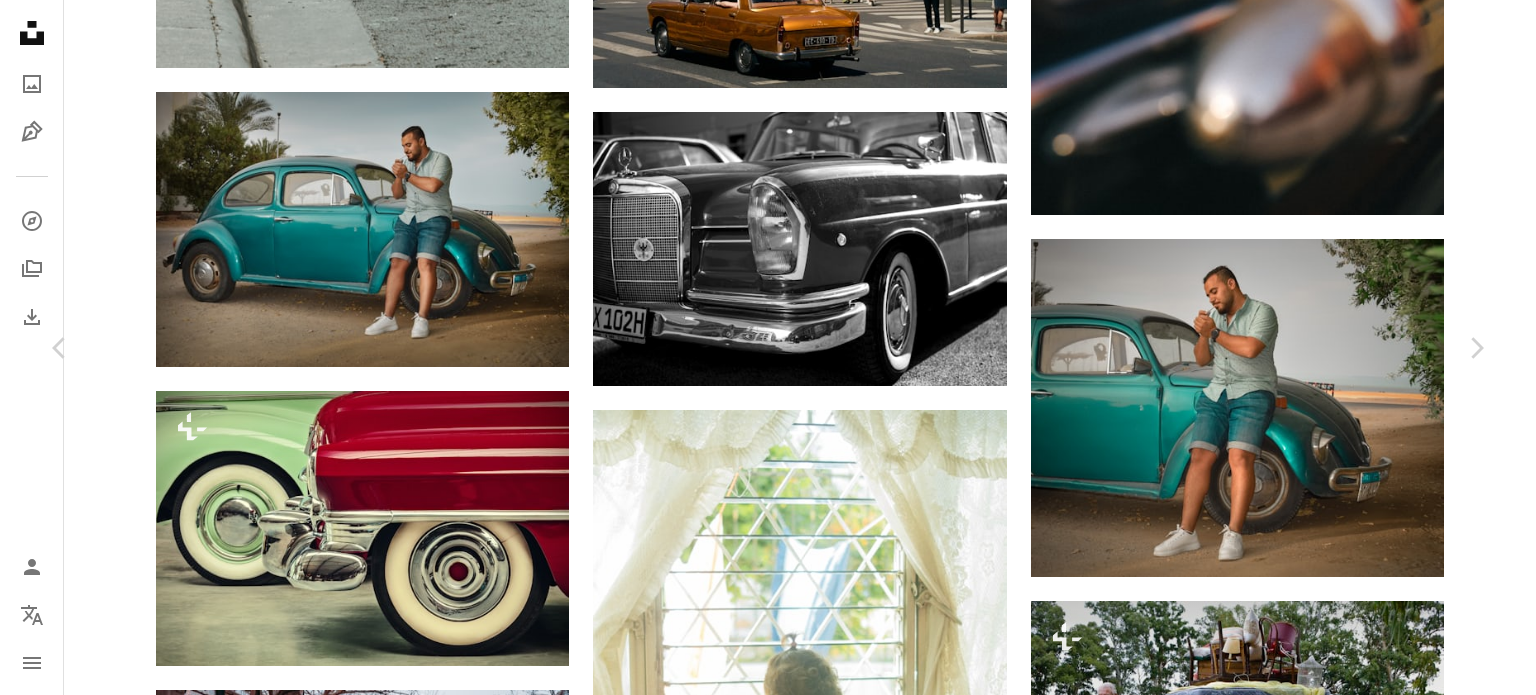 scroll, scrollTop: 1976, scrollLeft: 0, axis: vertical 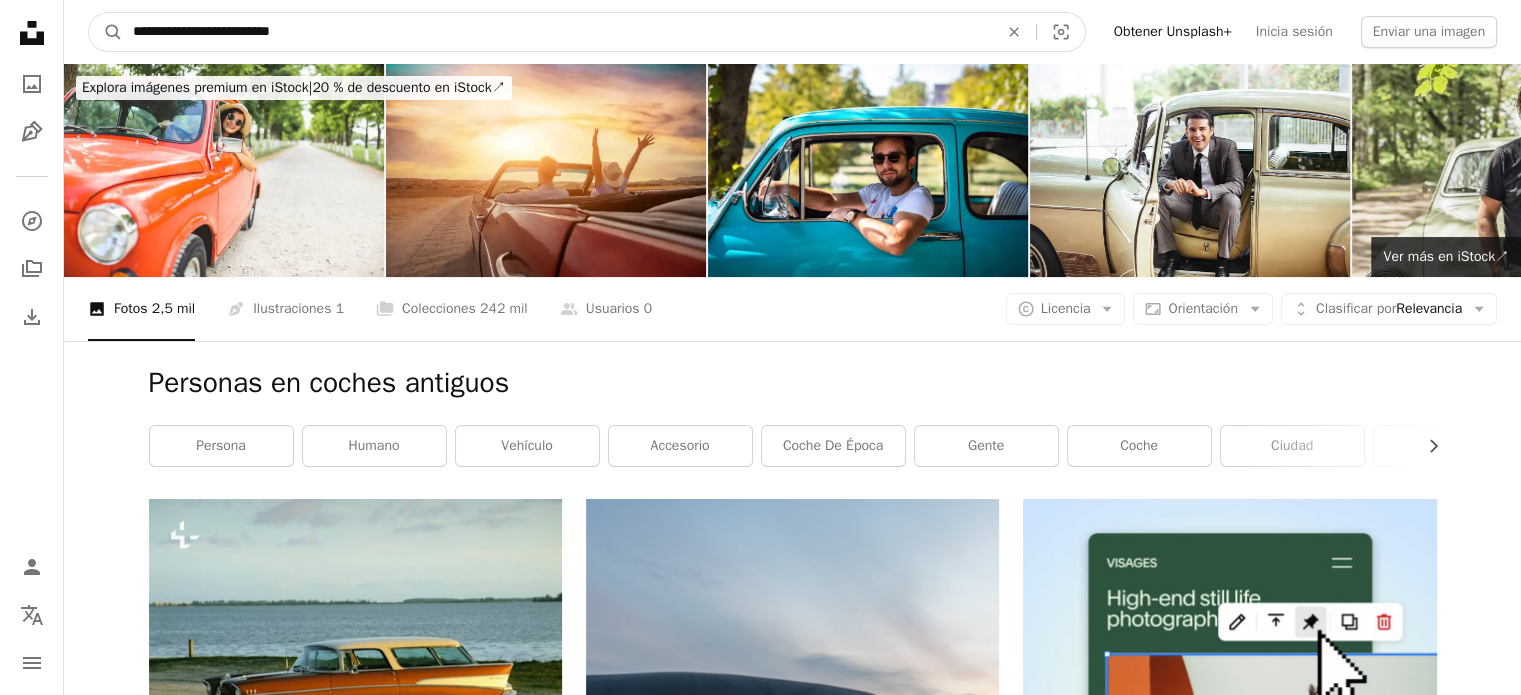 drag, startPoint x: 190, startPoint y: 33, endPoint x: 69, endPoint y: 31, distance: 121.016525 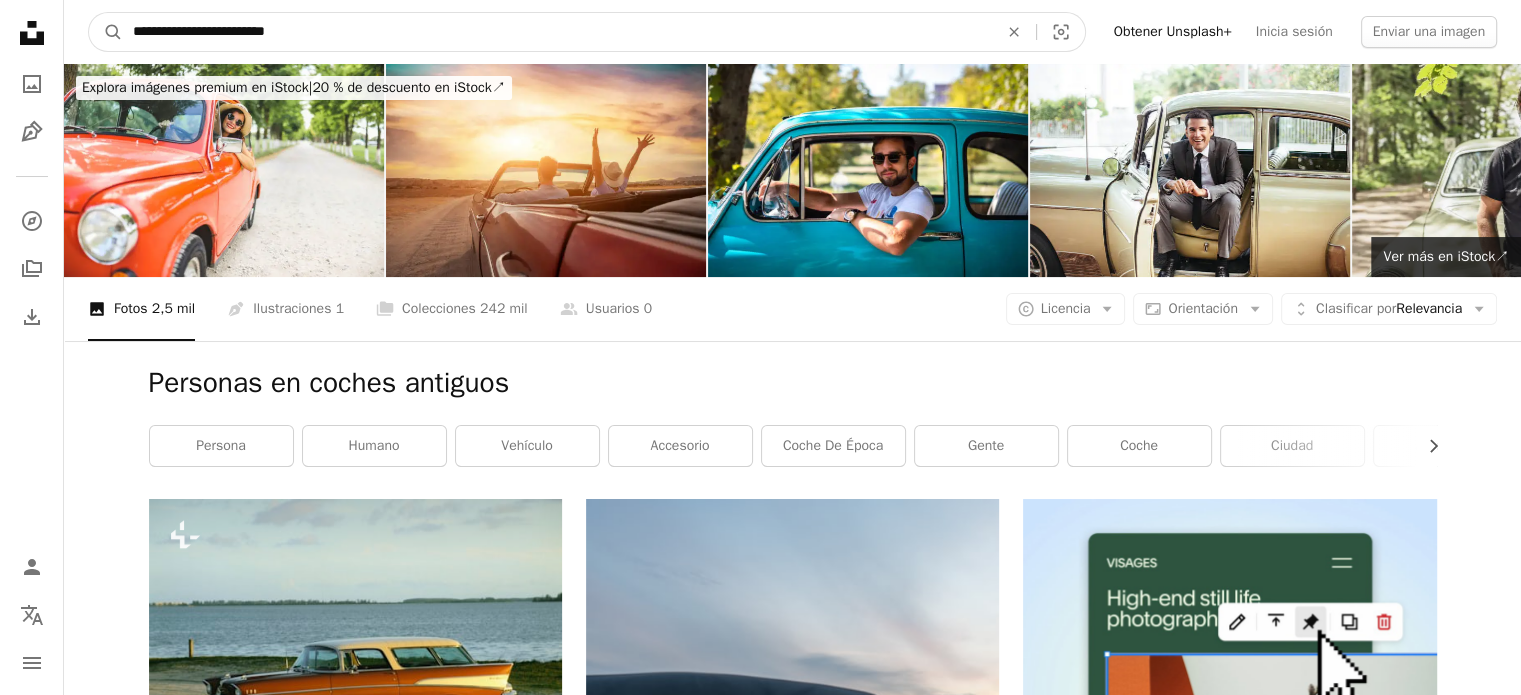 type on "**********" 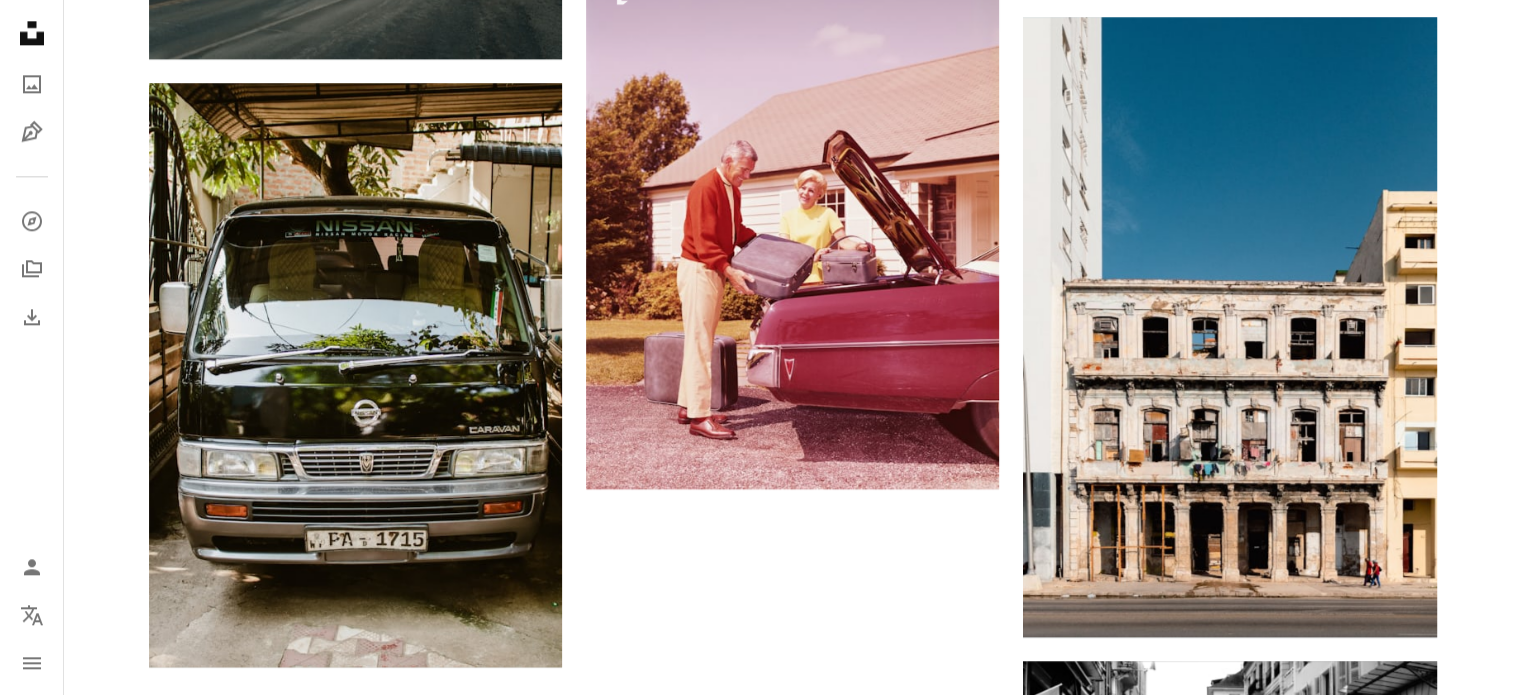 scroll, scrollTop: 2741, scrollLeft: 0, axis: vertical 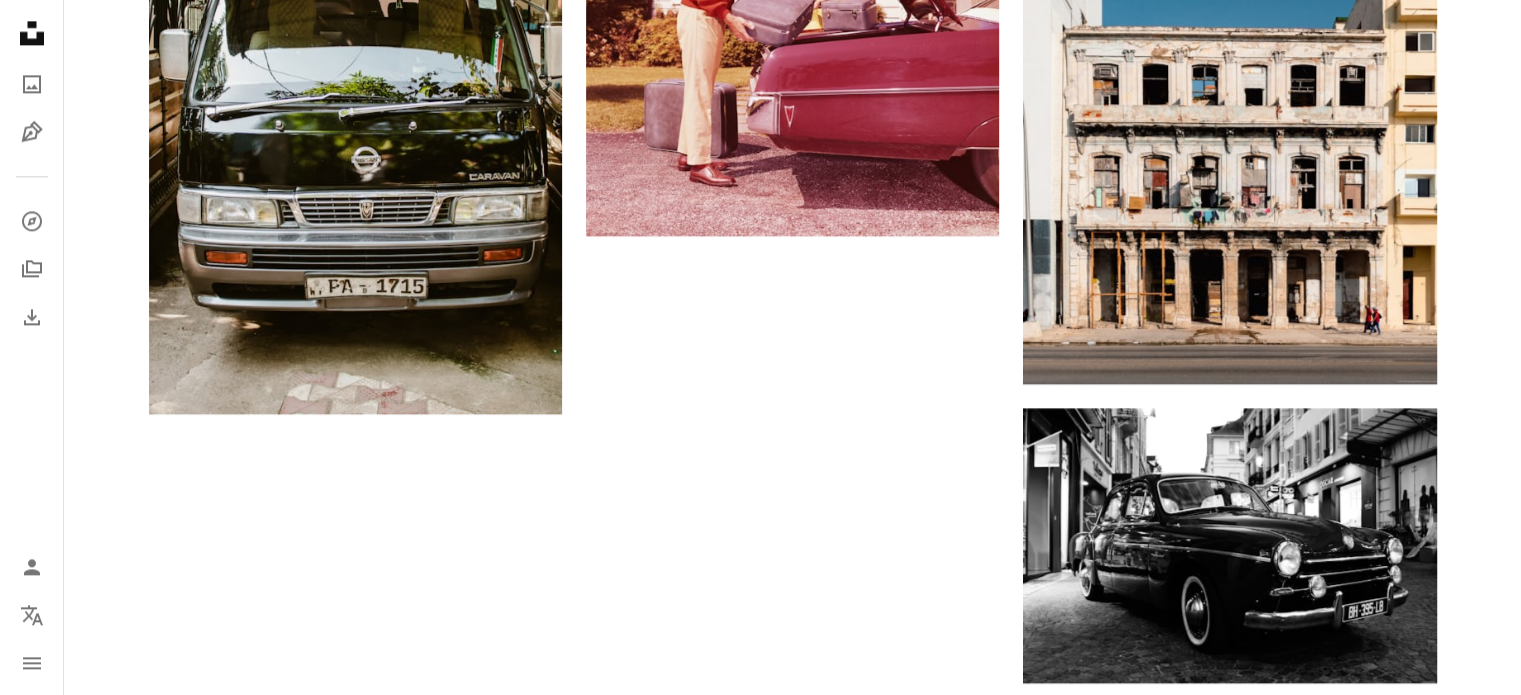 click on "Cargar más" at bounding box center (793, 1102) 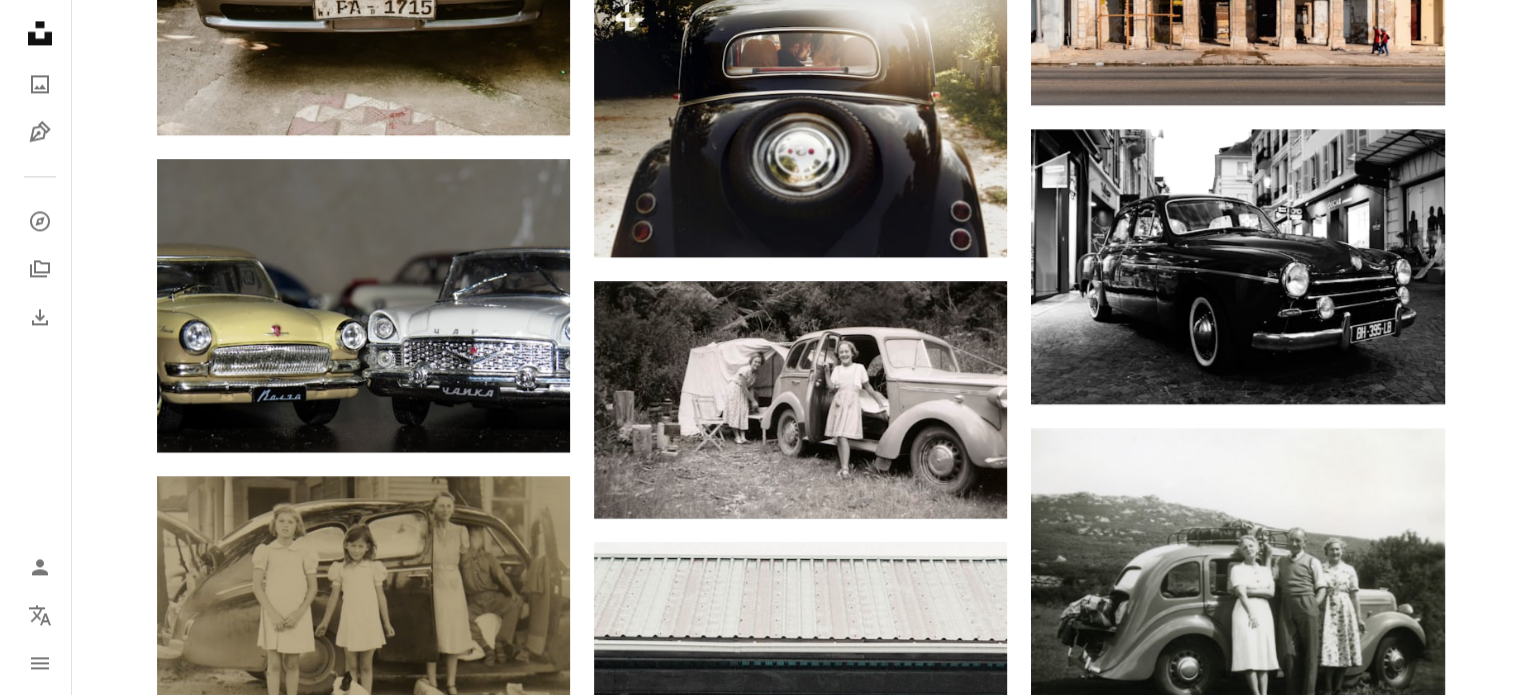 scroll, scrollTop: 3020, scrollLeft: 0, axis: vertical 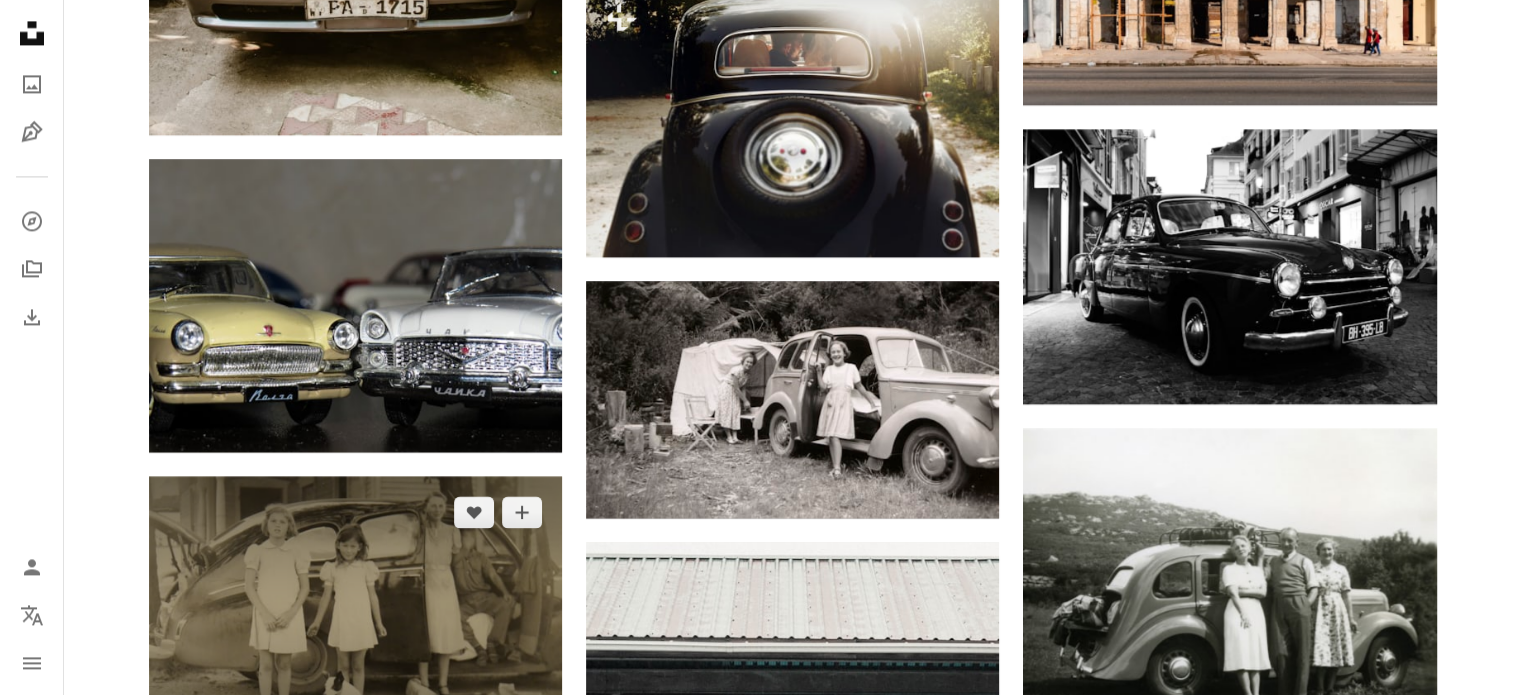 click at bounding box center [355, 613] 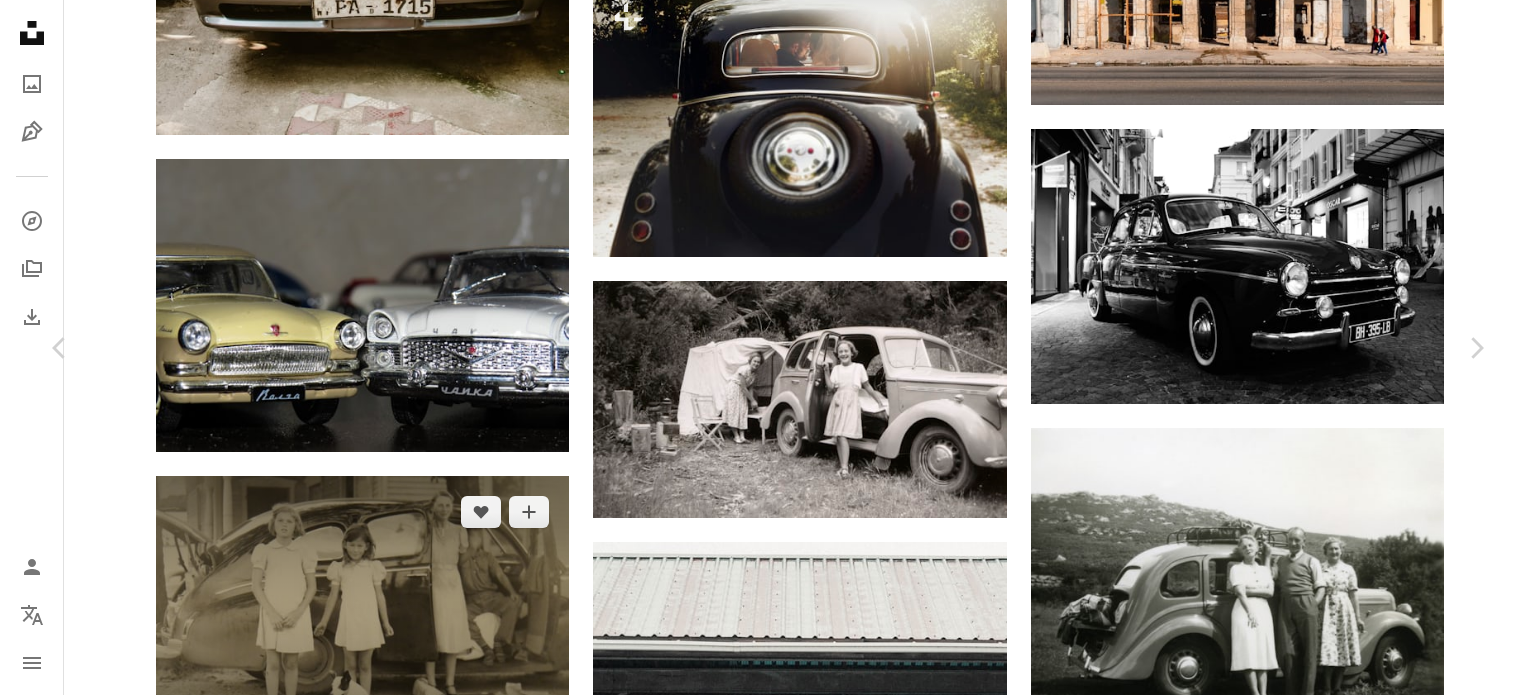 scroll, scrollTop: 5052, scrollLeft: 0, axis: vertical 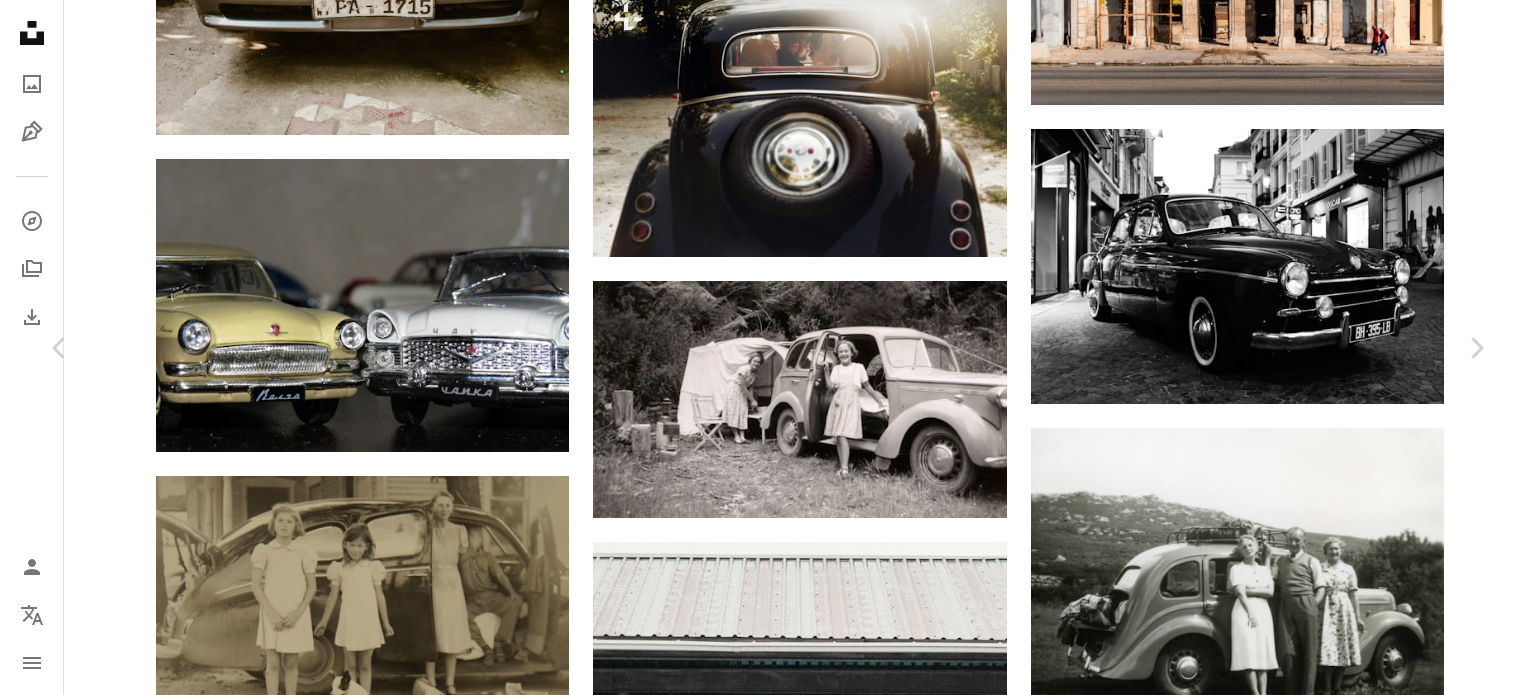 click at bounding box center (341, 7437) 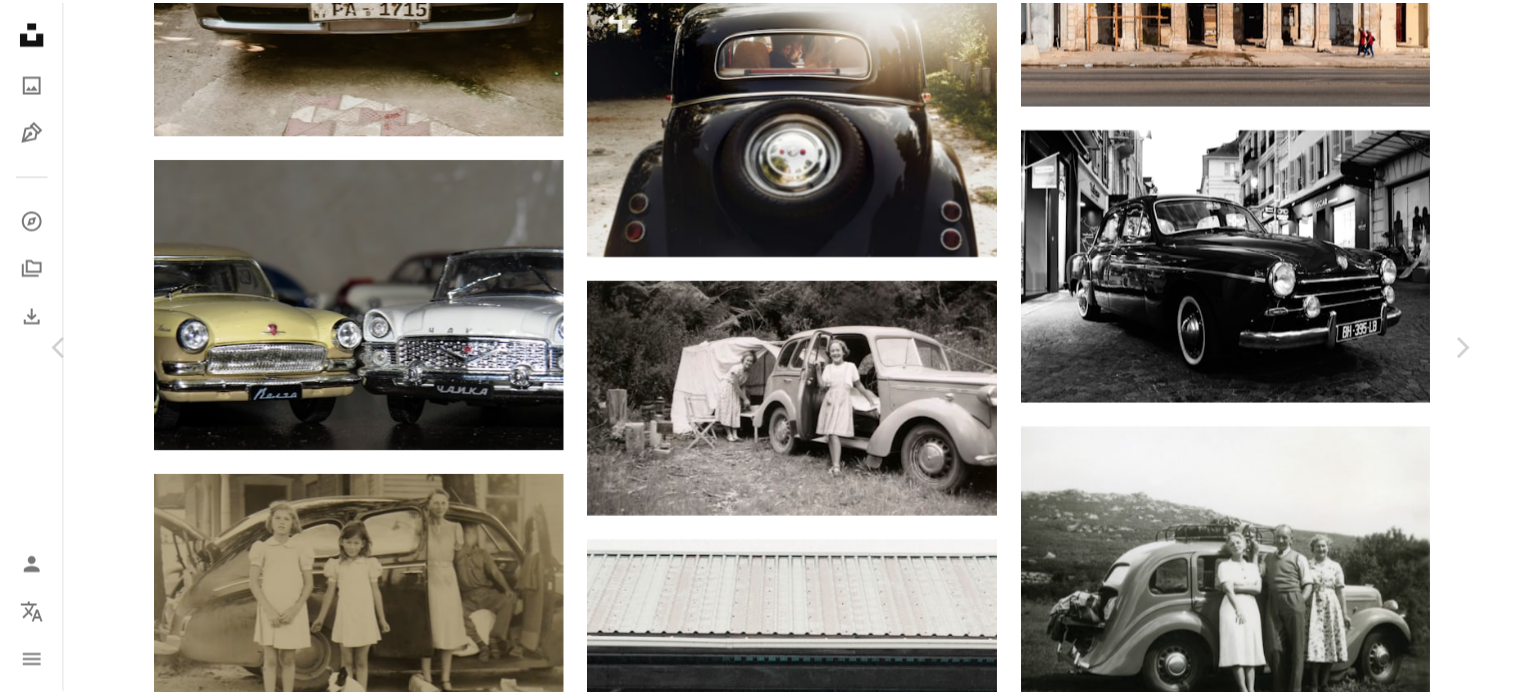 scroll, scrollTop: 7280, scrollLeft: 0, axis: vertical 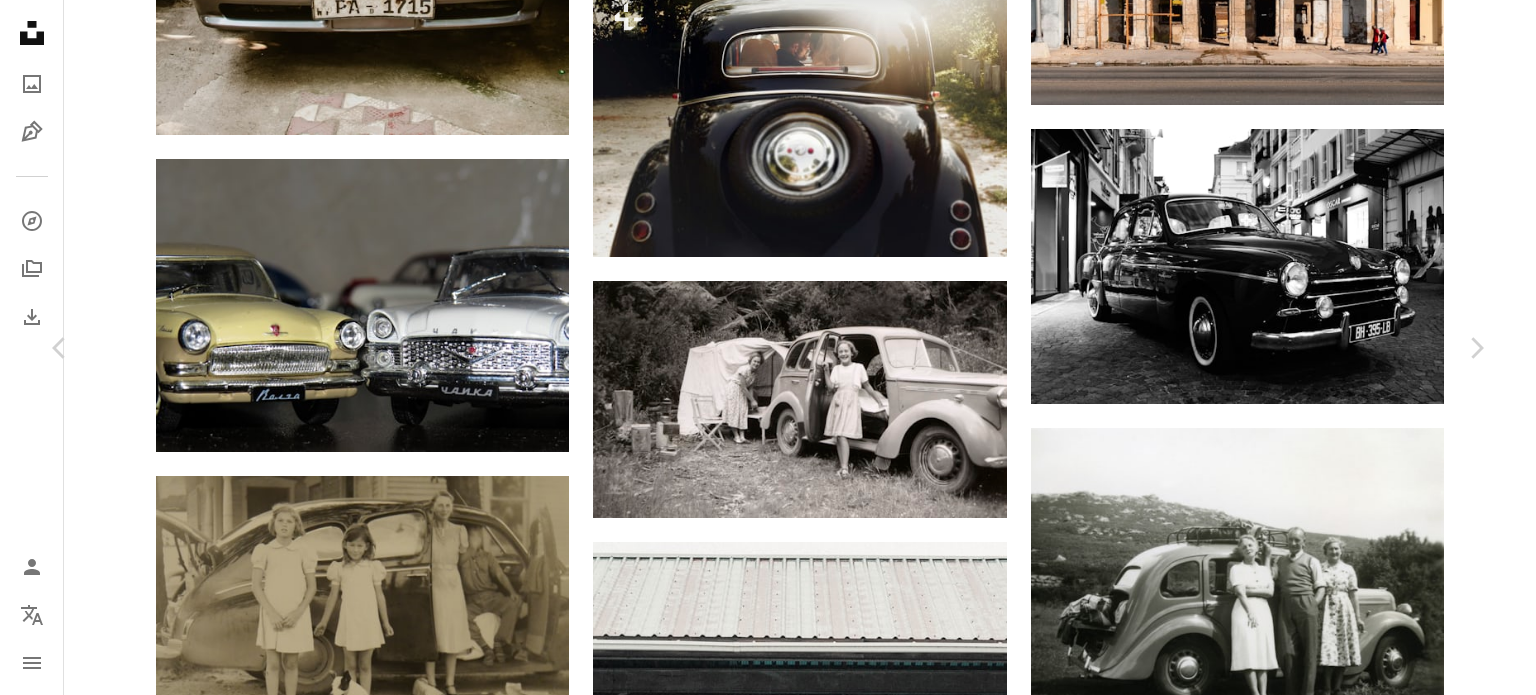 click on "An X shape" at bounding box center (20, 20) 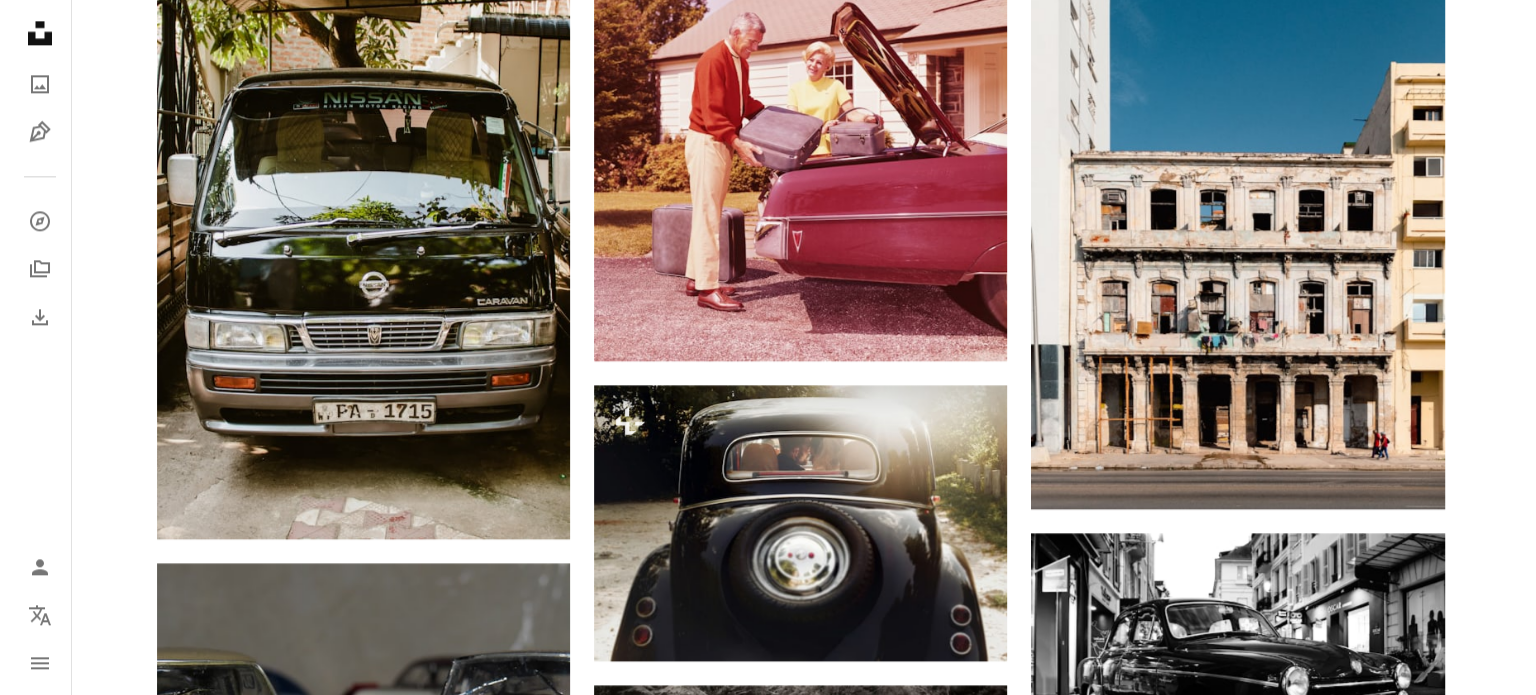 scroll, scrollTop: 2536, scrollLeft: 0, axis: vertical 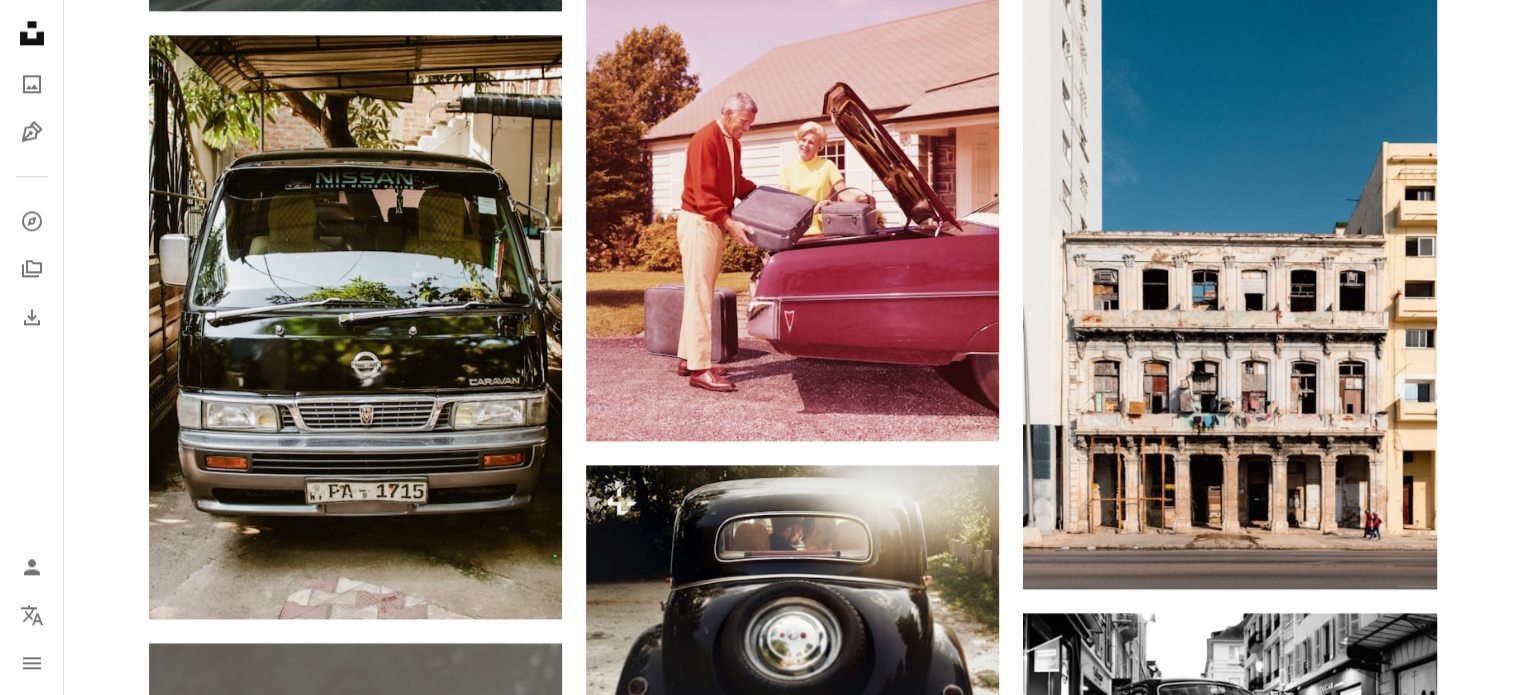 click at bounding box center (1229, 1069) 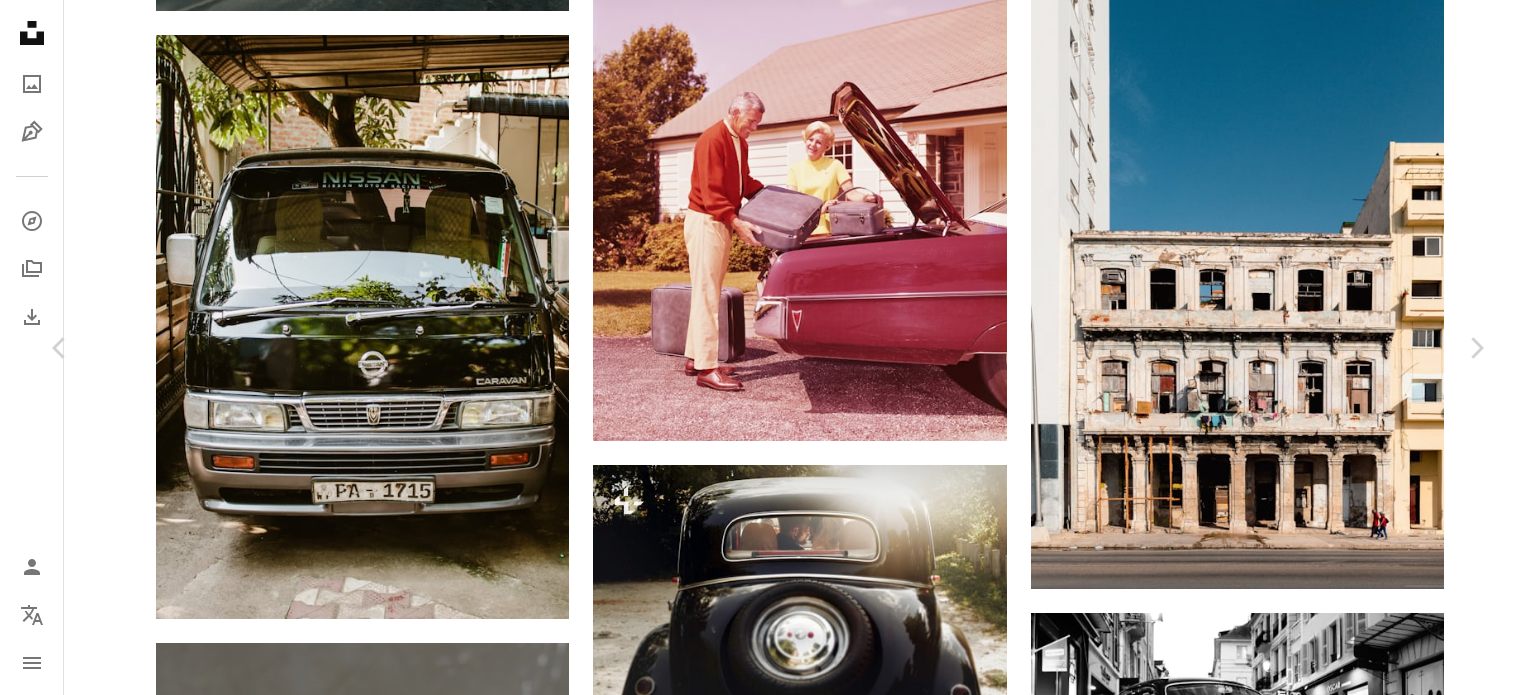 scroll, scrollTop: 5867, scrollLeft: 0, axis: vertical 